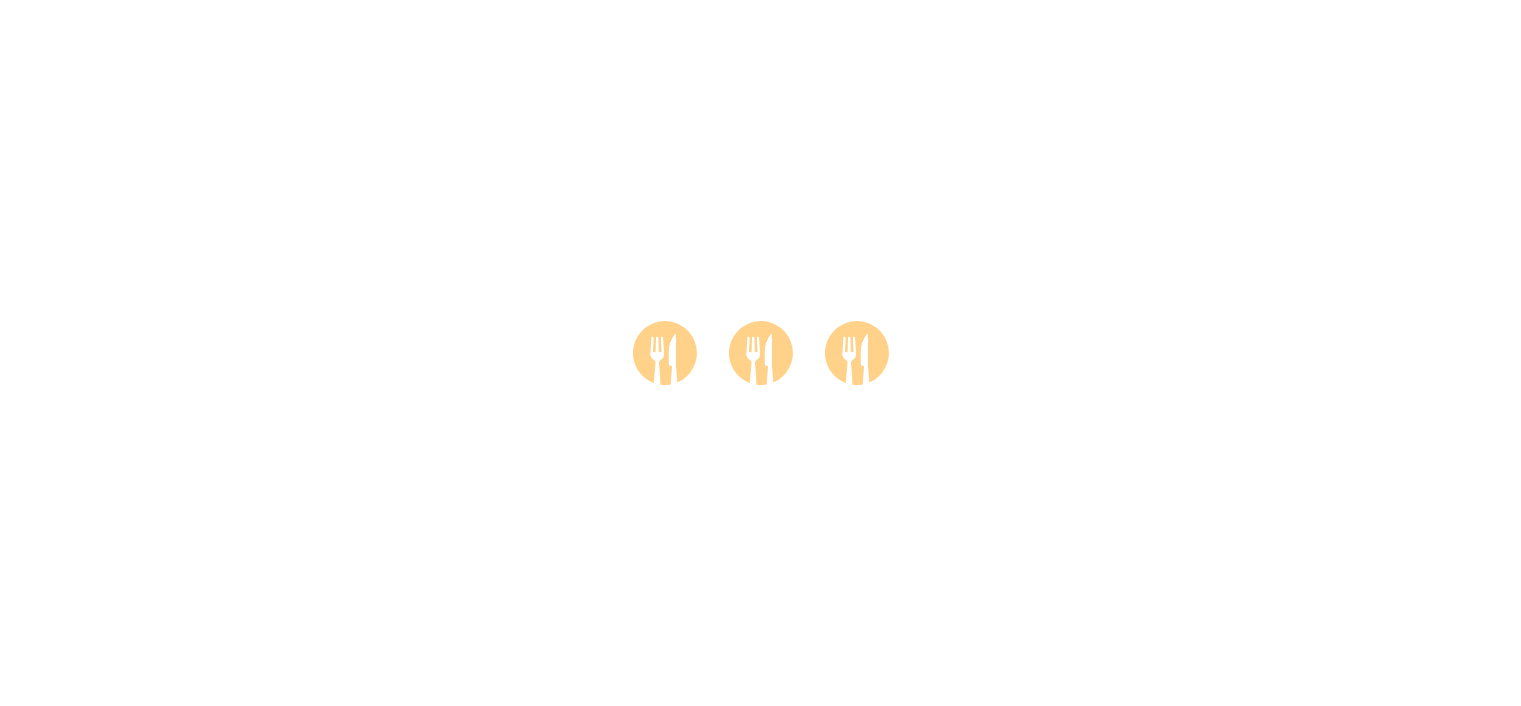 scroll, scrollTop: 0, scrollLeft: 0, axis: both 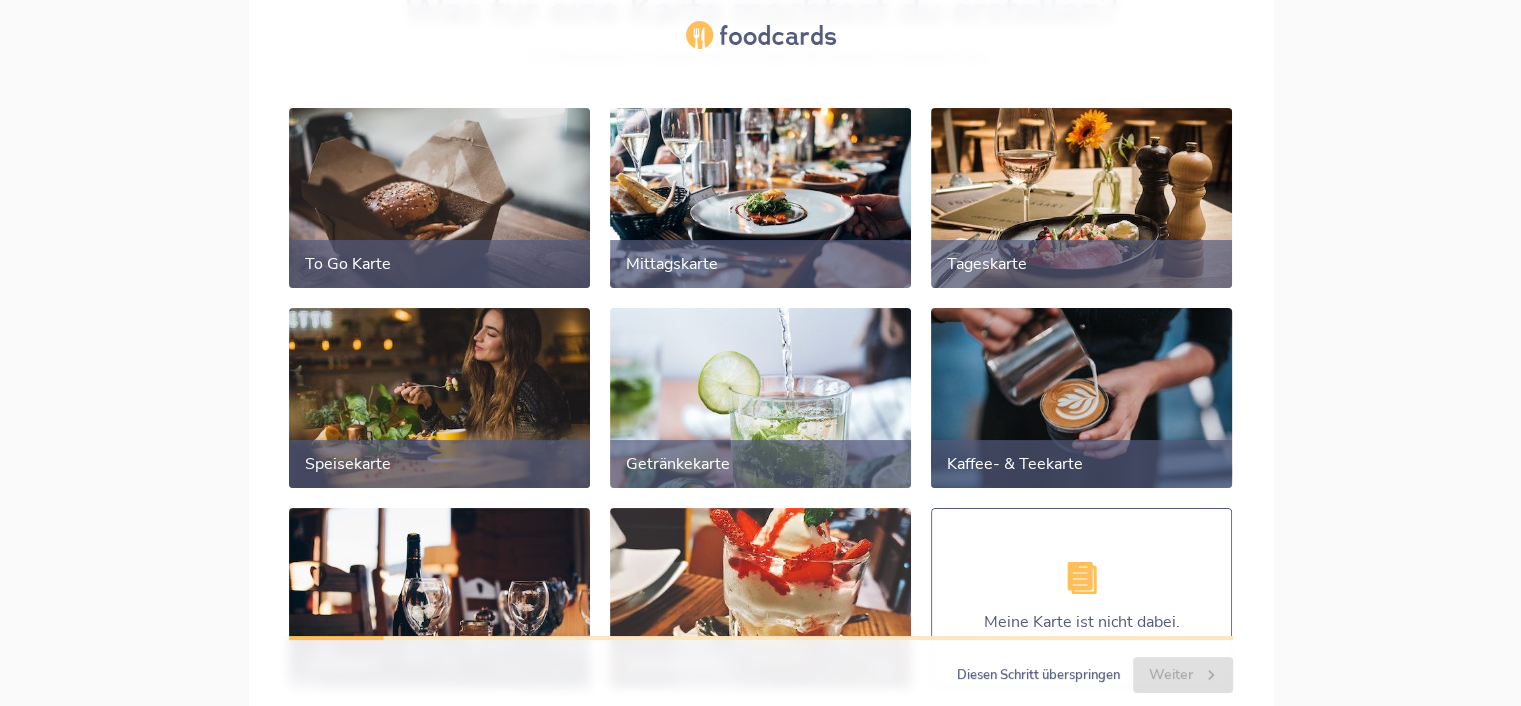 click at bounding box center (1082, 397) 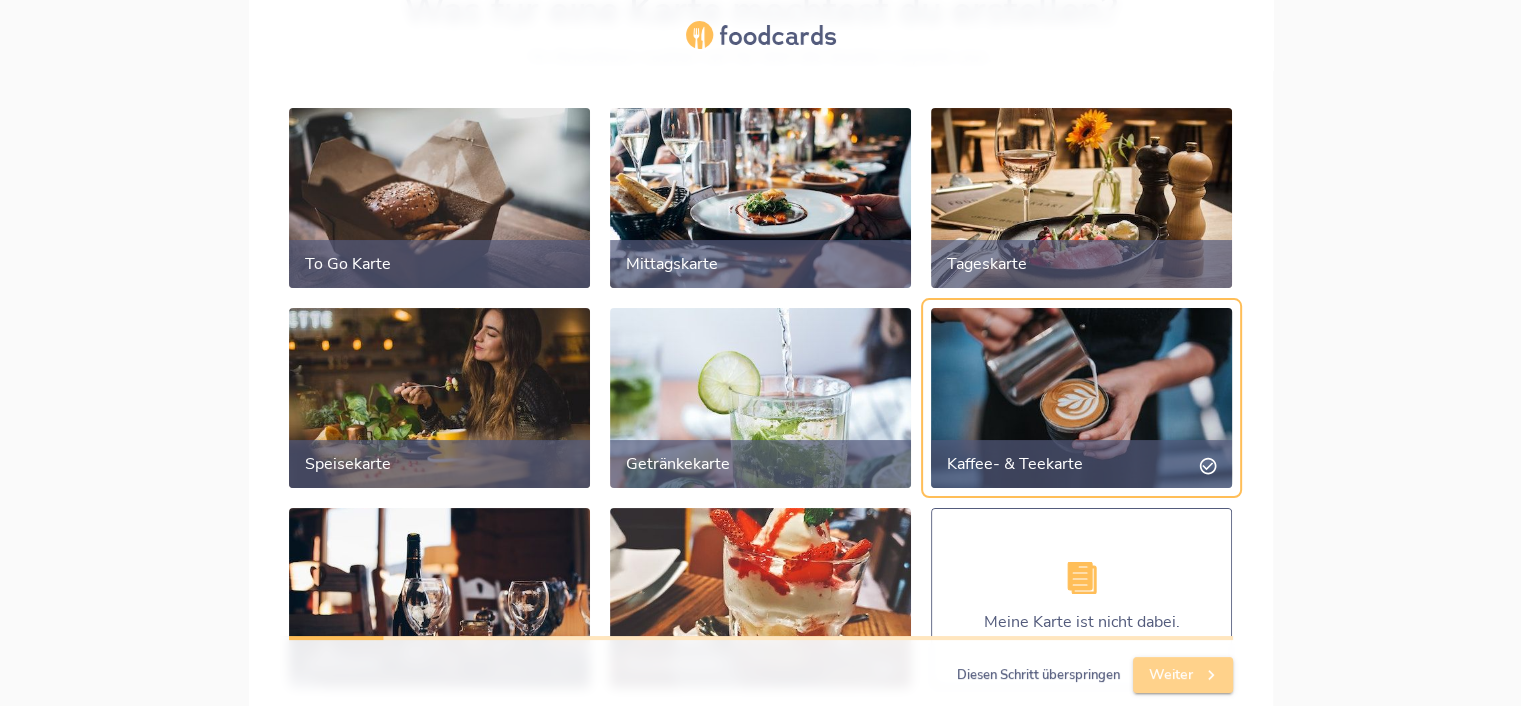 click on "Weiter" at bounding box center (1183, 675) 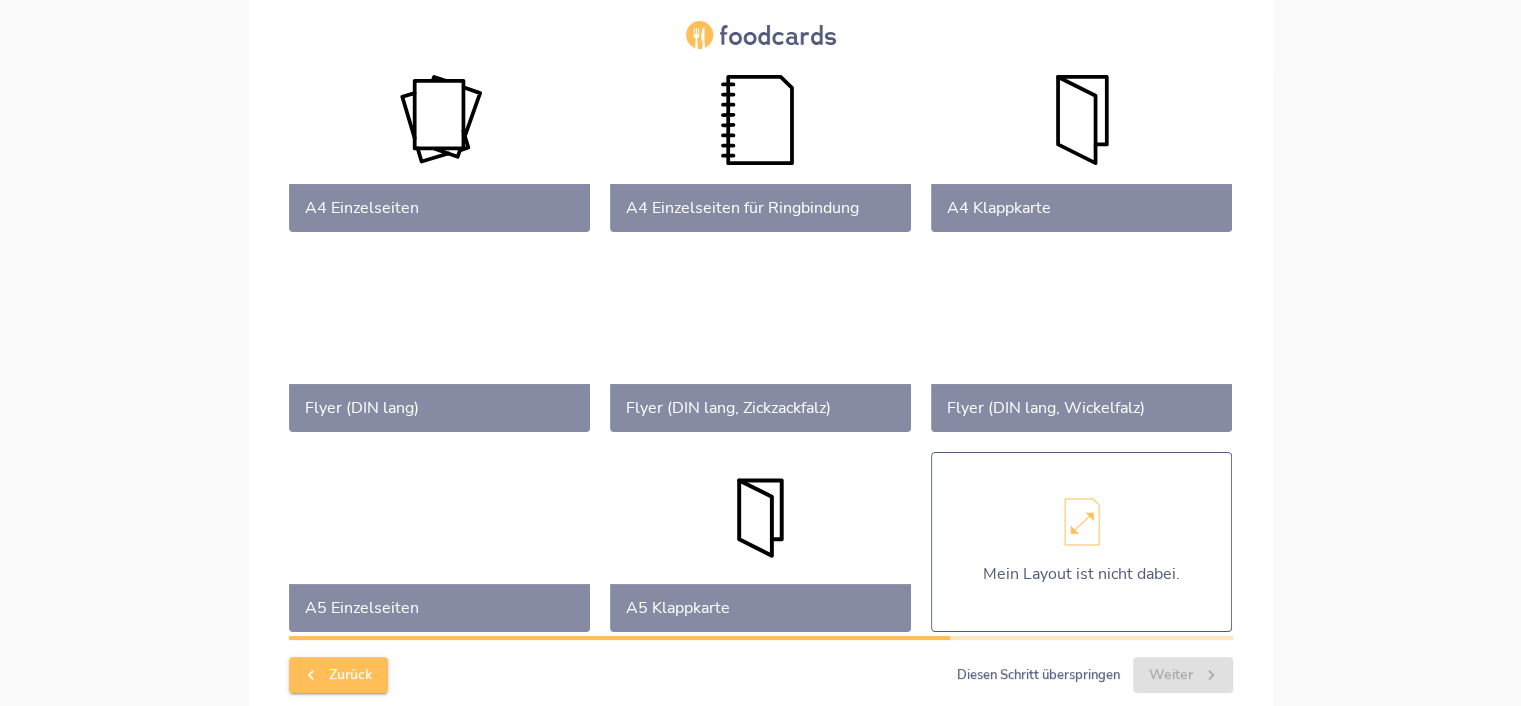 scroll, scrollTop: 190, scrollLeft: 0, axis: vertical 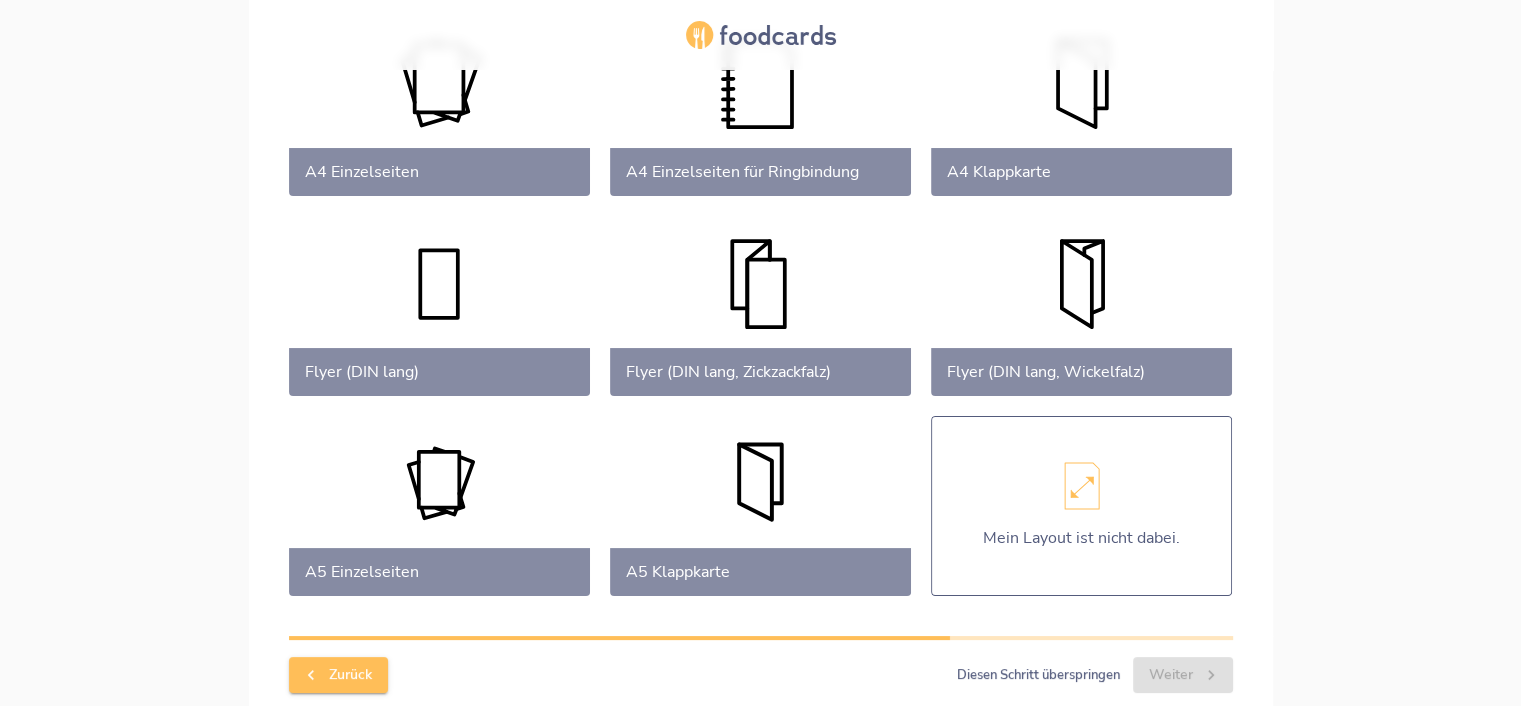 click at bounding box center (760, 506) 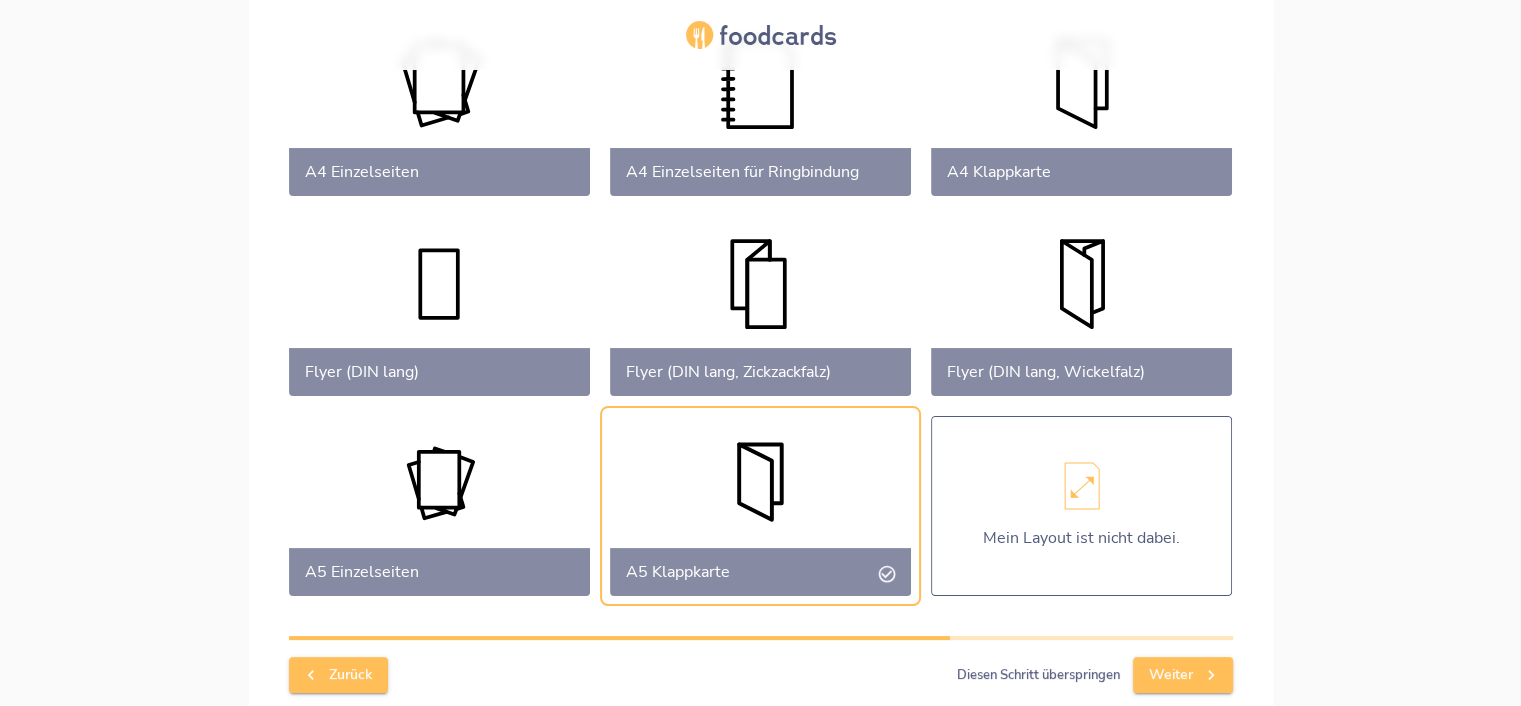 click on "Weiter" at bounding box center (1183, 675) 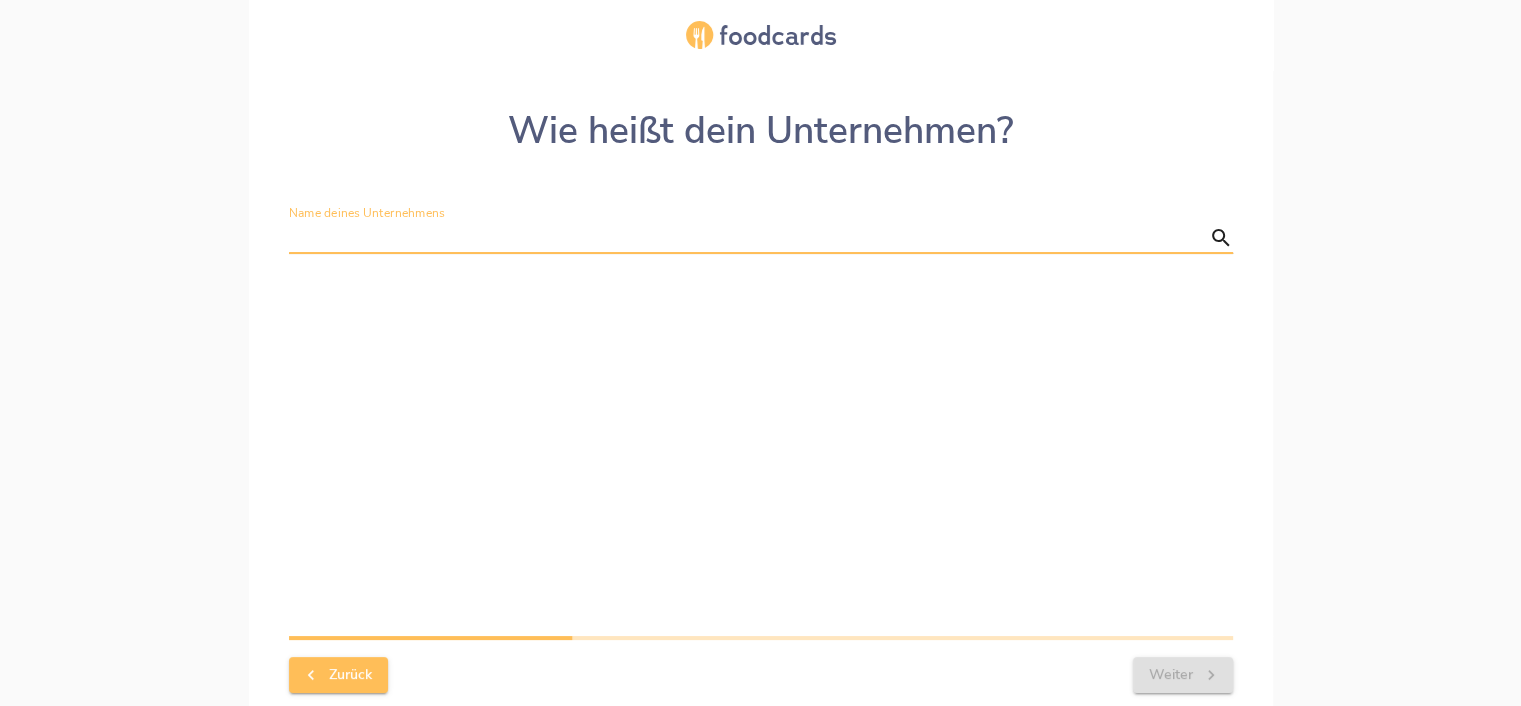 scroll, scrollTop: 0, scrollLeft: 0, axis: both 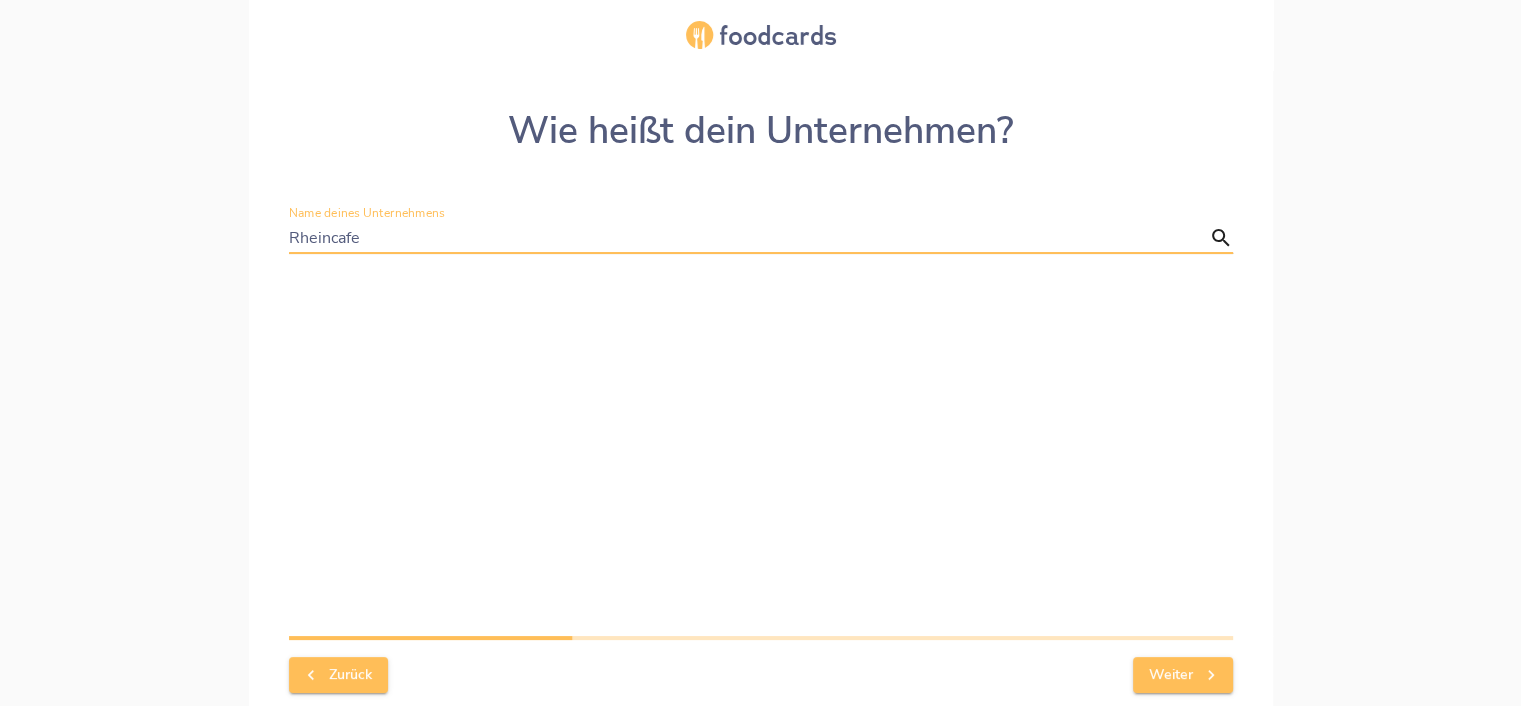 type on "Rheincafe" 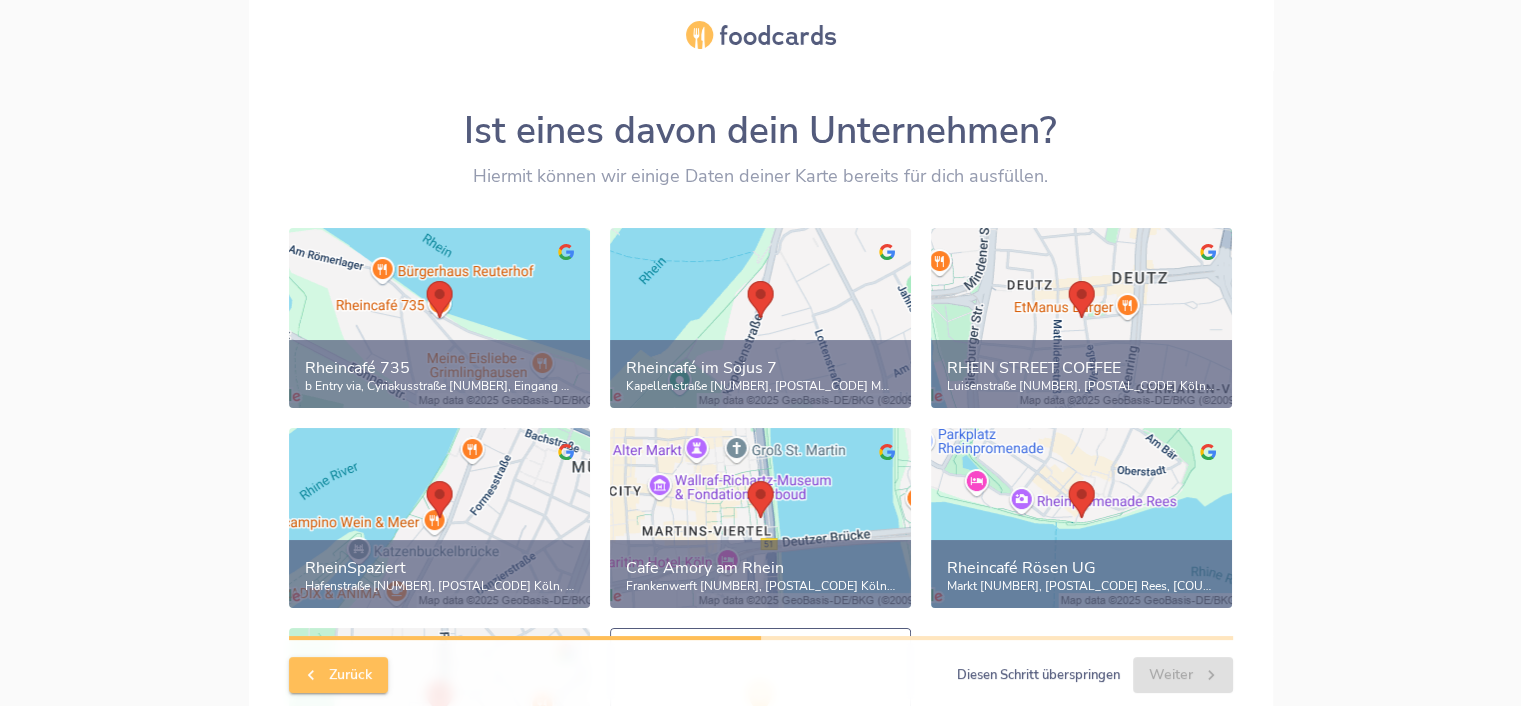 click on "Rheincafé 735" at bounding box center [439, 368] 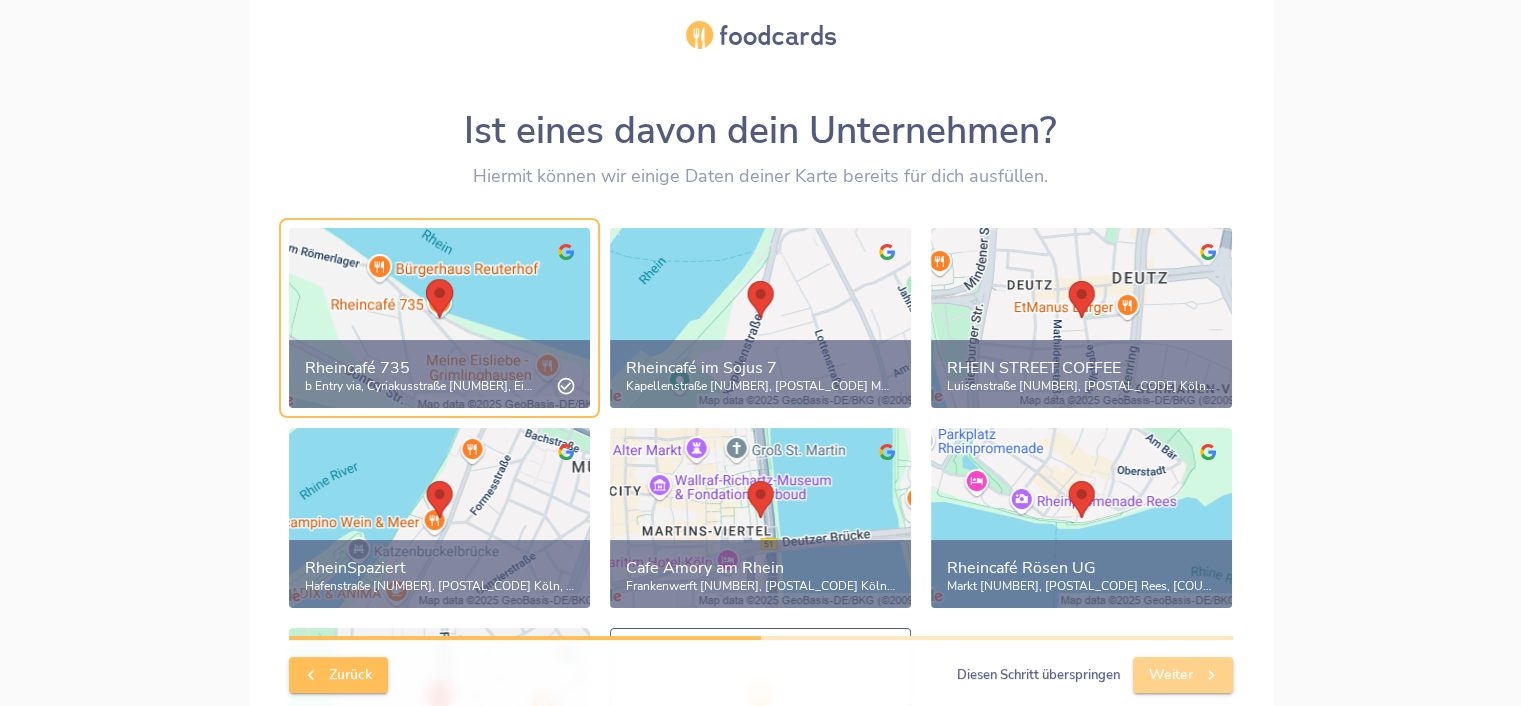 click on "Weiter" at bounding box center (1183, 675) 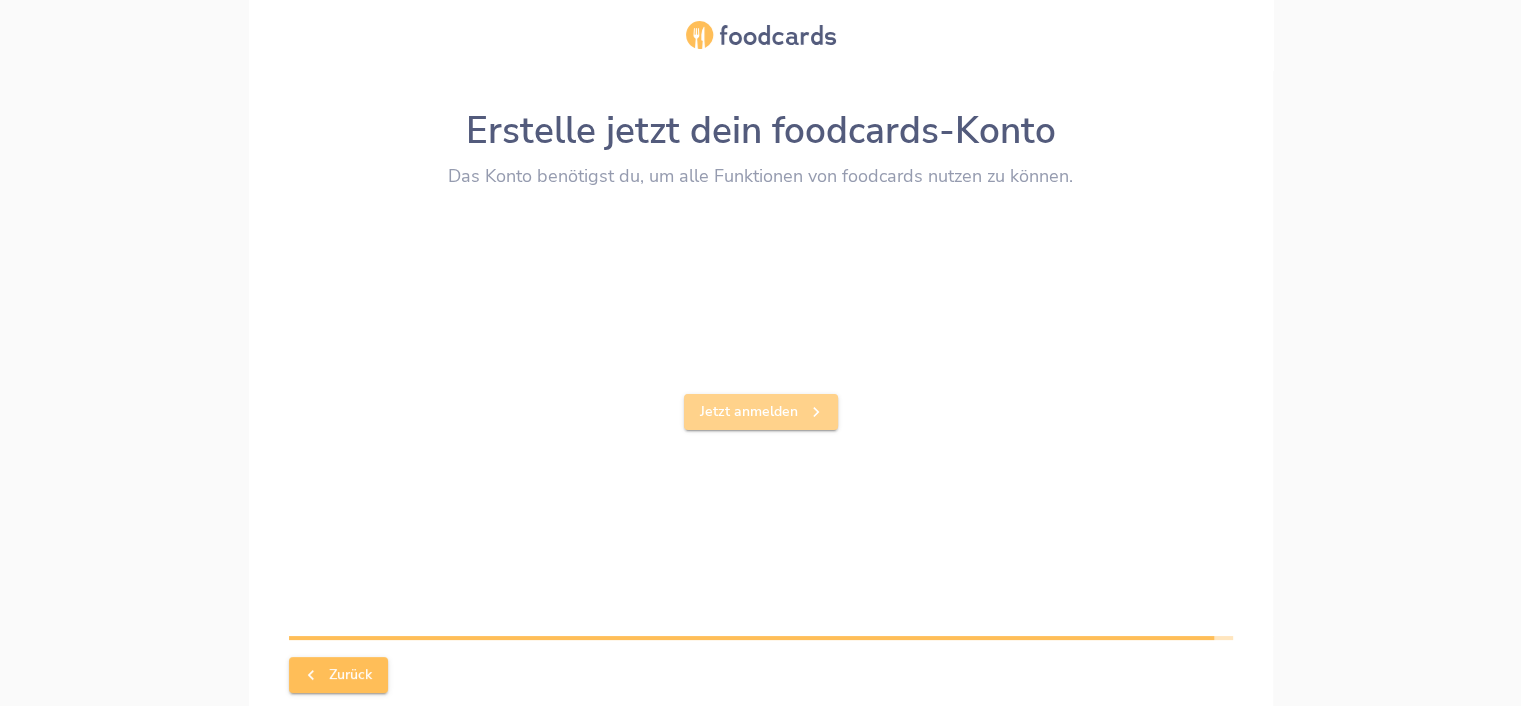 click on "Jetzt anmelden" at bounding box center (761, 412) 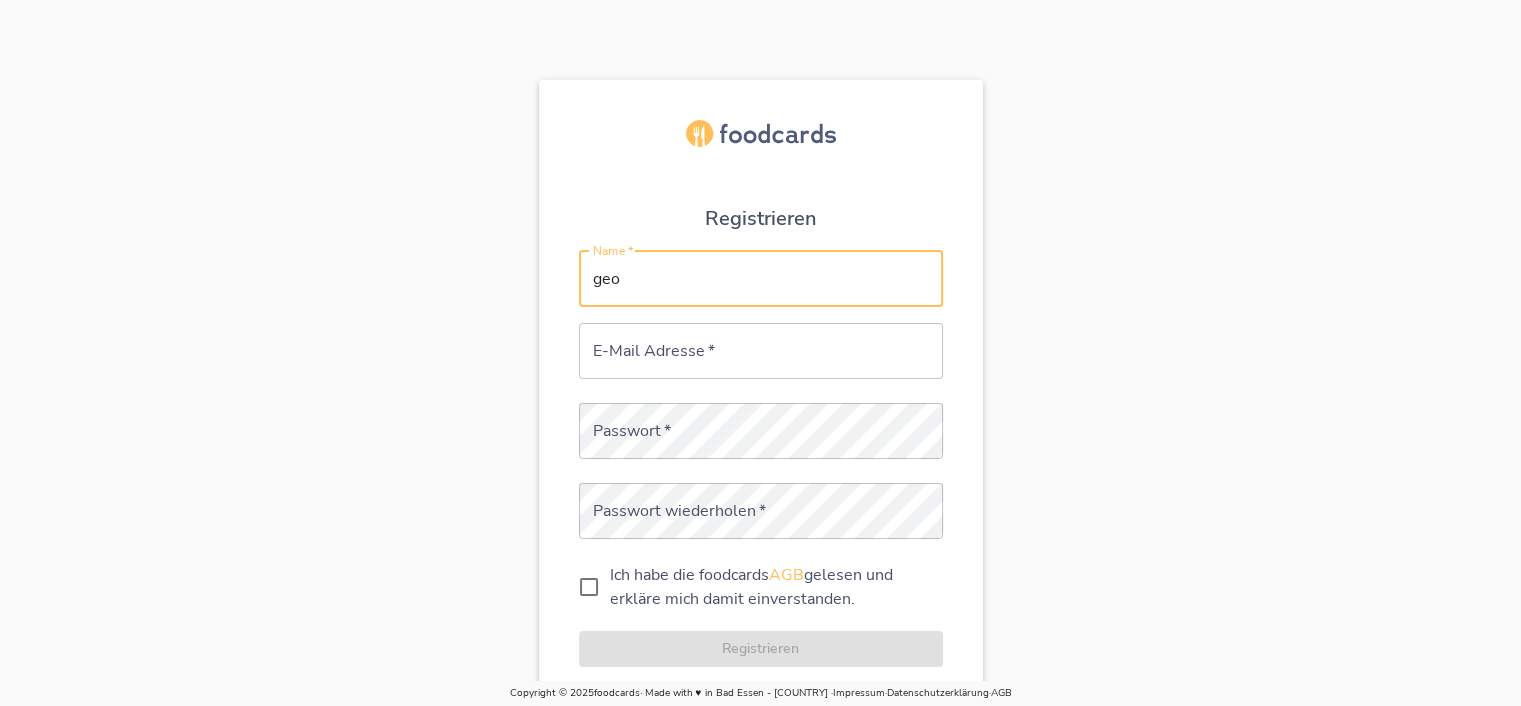 type on "geo" 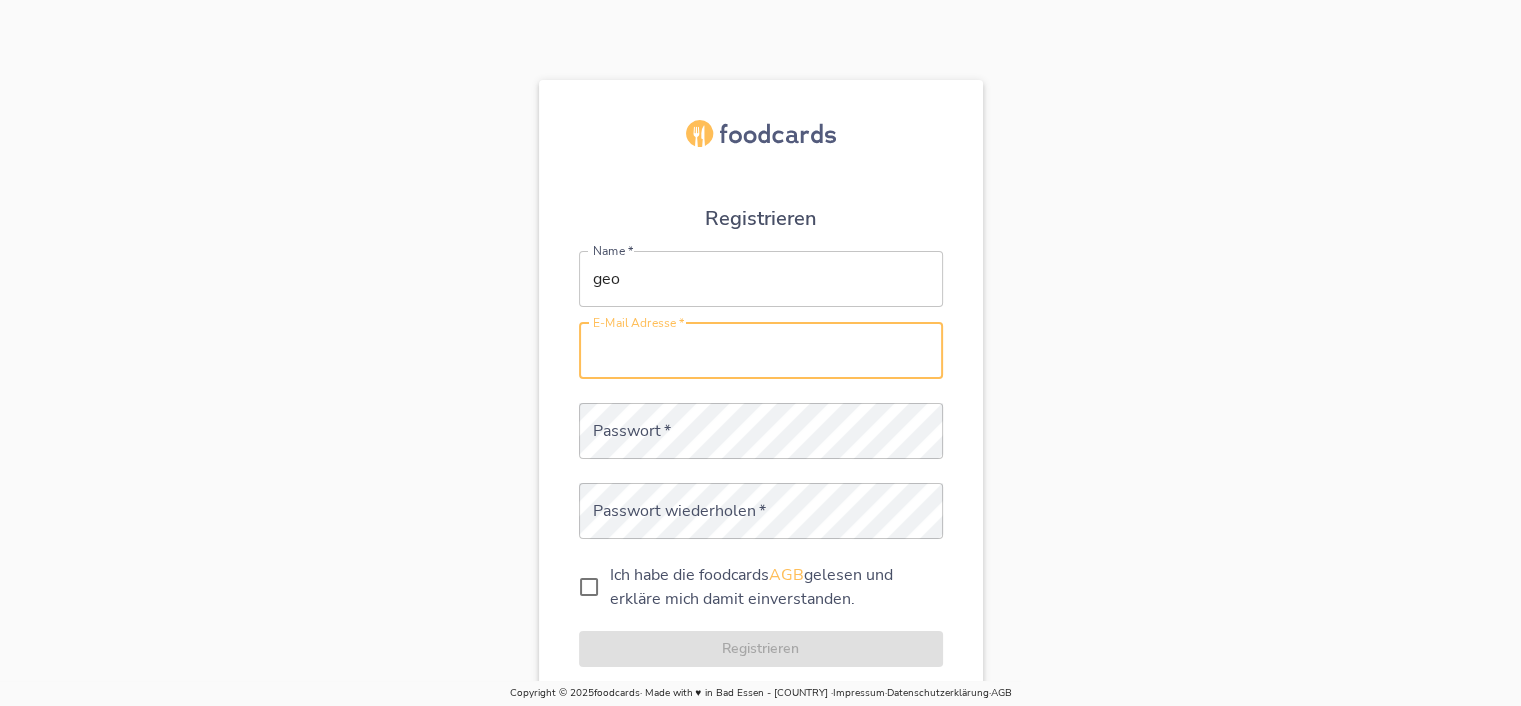 click on "E-Mail Adresse   *" at bounding box center (761, 351) 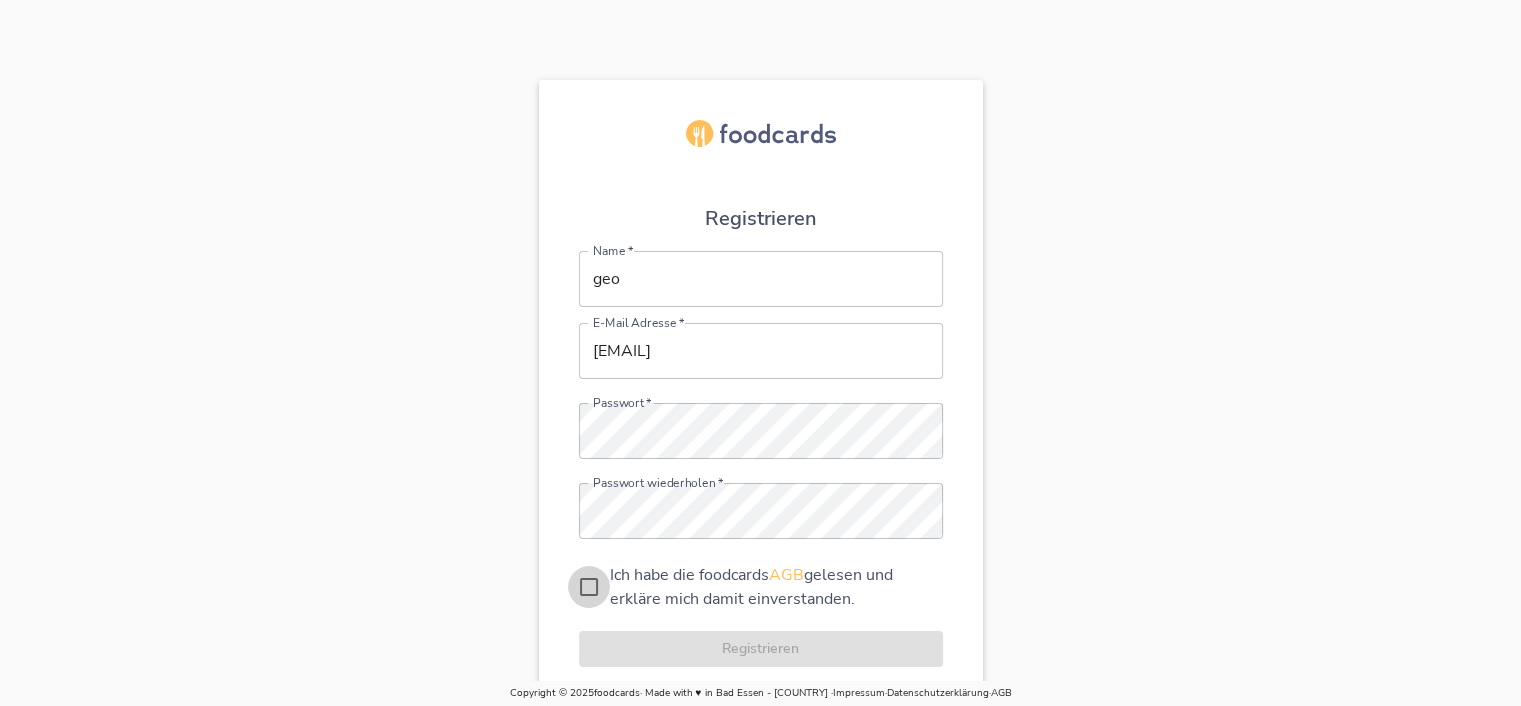 click on "Ich habe die foodcards  AGB  gelesen und erkläre mich damit einverstanden." at bounding box center [589, 587] 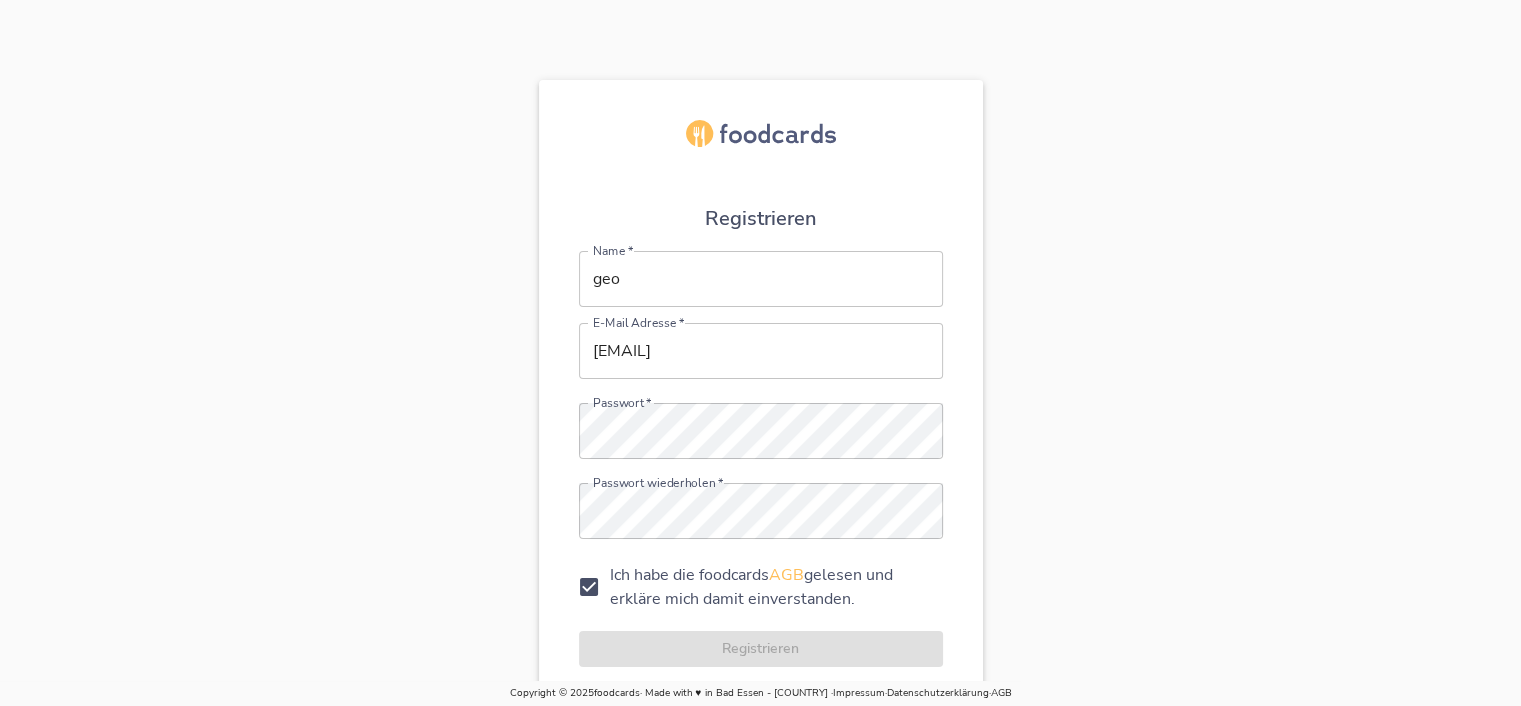 click on "Name   * geo Name  * E-Mail Adresse   * [EMAIL] E-Mail Adresse  * Passwort   * Passwort  * Passwort wiederholen   * Passwort wiederholen  * Ich habe die foodcards  AGB  gelesen und erkläre mich damit einverstanden. Registrieren Sie haben bereits ein Konto?" at bounding box center (761, 475) 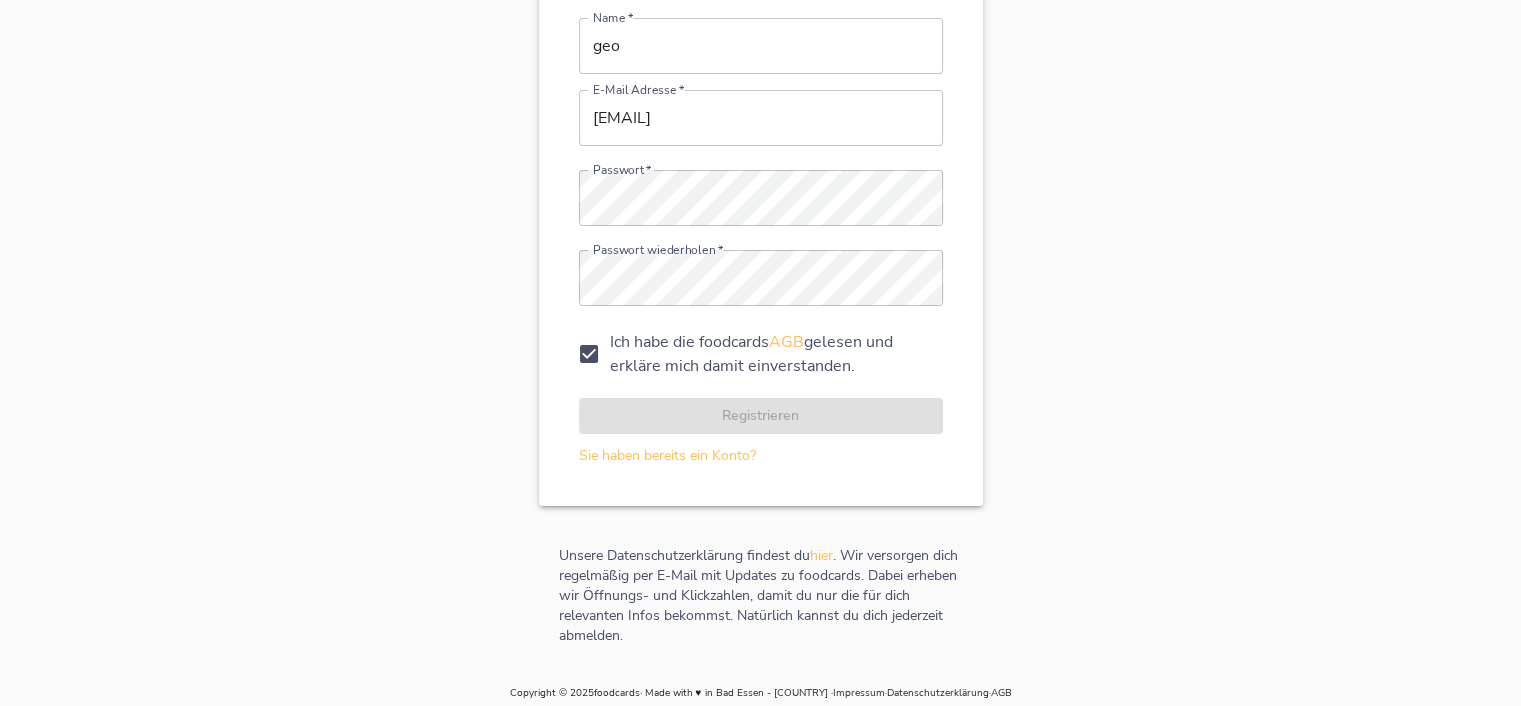 click on "Name   * geo Name  * E-Mail Adresse   * [EMAIL] E-Mail Adresse  * Passwort   * Passwort  * Passwort wiederholen   * Passwort wiederholen  * Ich habe die foodcards  AGB  gelesen und erkläre mich damit einverstanden. Registrieren Sie haben bereits ein Konto?" at bounding box center (761, 242) 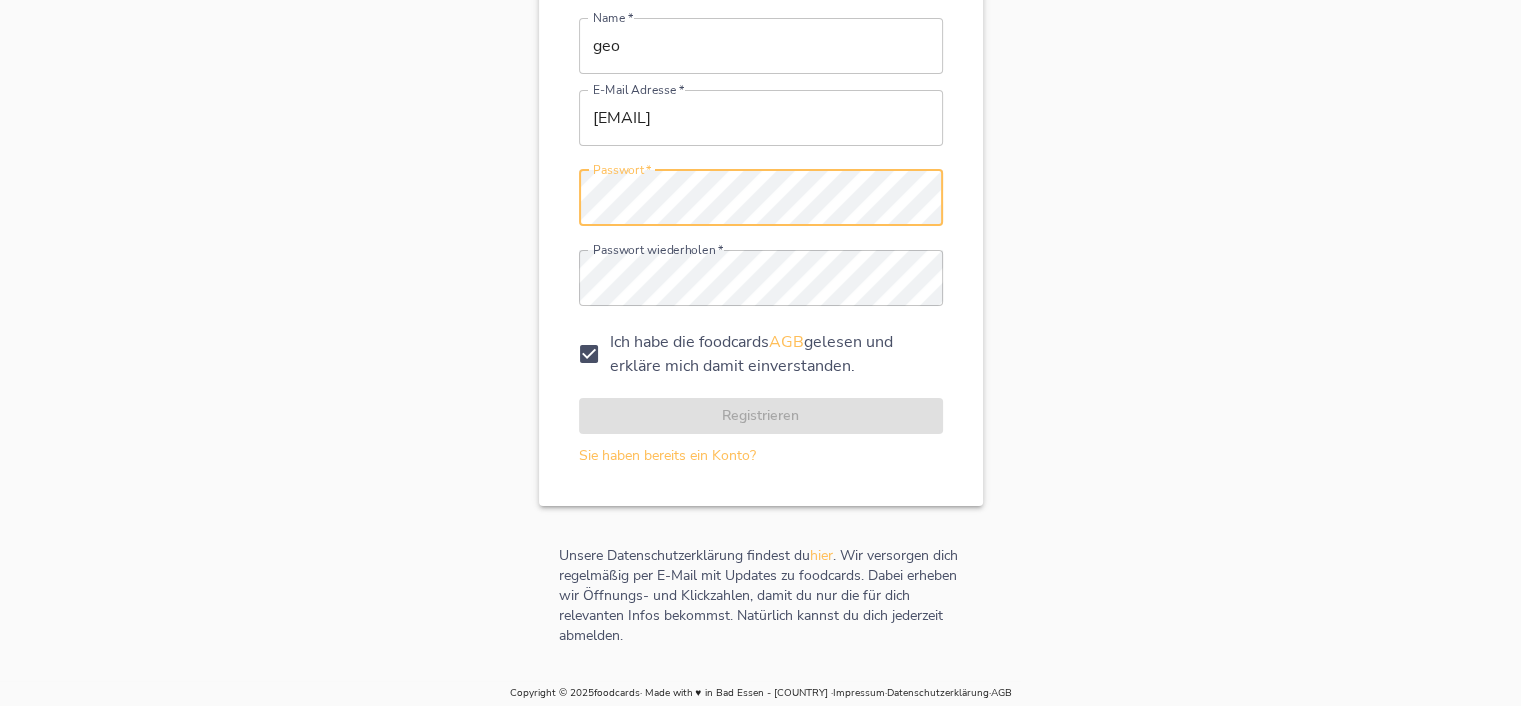 click on "Registrieren Name   * geo Name  * E-Mail Adresse   * [EMAIL] E-Mail Adresse  * Passwort   * Passwort  * Passwort wiederholen   * Passwort wiederholen  * Ich habe die foodcards  AGB  gelesen und erkläre mich damit einverstanden. Registrieren Sie haben bereits ein Konto?" at bounding box center (761, 176) 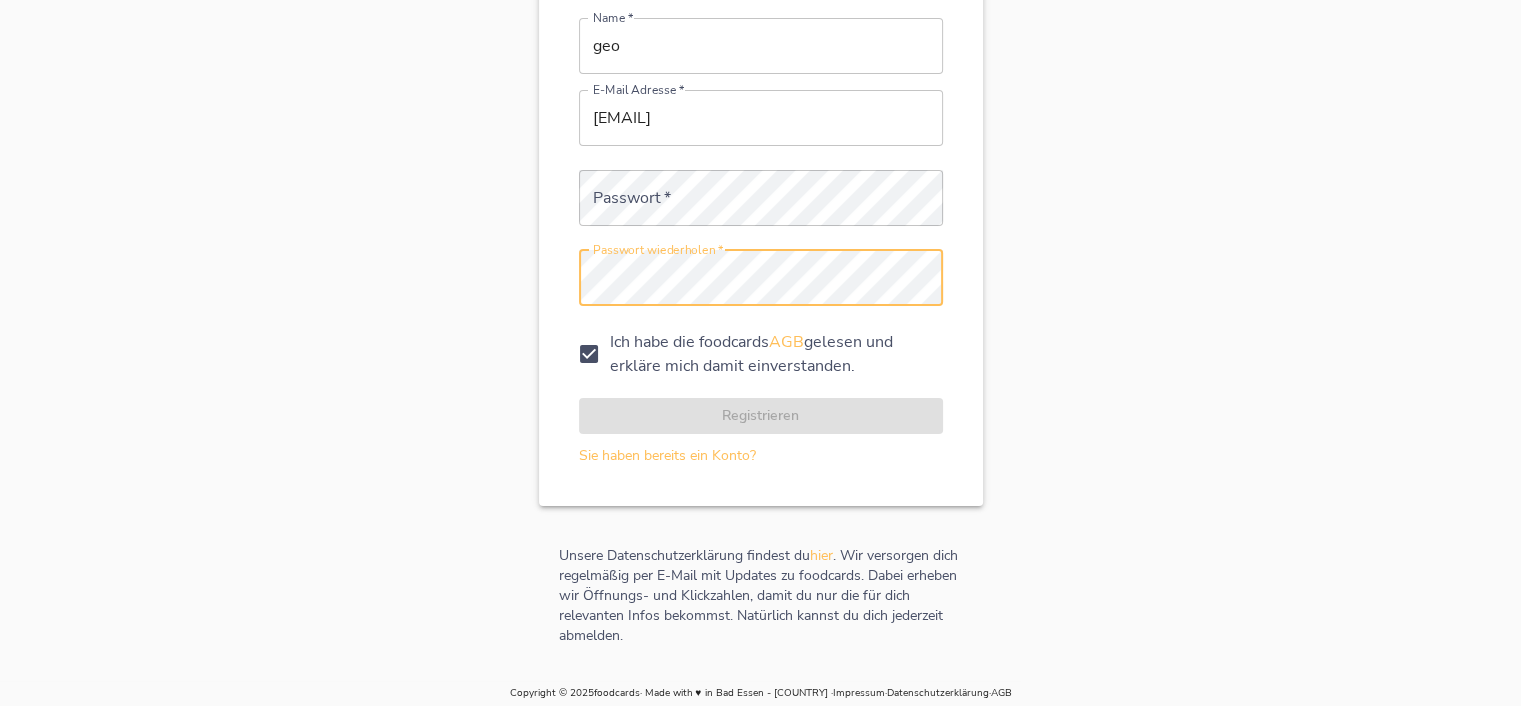 click on "Registrieren Name   * geo Name  * E-Mail Adresse   * [EMAIL] E-Mail Adresse  * Passwort   * Passwort  * Passwort wiederholen   * Passwort wiederholen  * Ich habe die foodcards  AGB  gelesen und erkläre mich damit einverstanden. Registrieren Sie haben bereits ein Konto? Unsere Datenschutzerklärung findest du  hier . Wir versorgen dich regelmäßig per E-Mail mit Updates zu foodcards. Dabei erheben wir Öffnungs- und Klickzahlen, damit du nur die für dich relevanten Infos bekommst. Natürlich kannst du dich jederzeit abmelden. Copyright © [YEAR]  foodcards  · Made with ♥ in Bad Essen - [COUNTRY] ·  Impressum  ·  Datenschutzerklärung  ·  AGB" at bounding box center [760, 246] 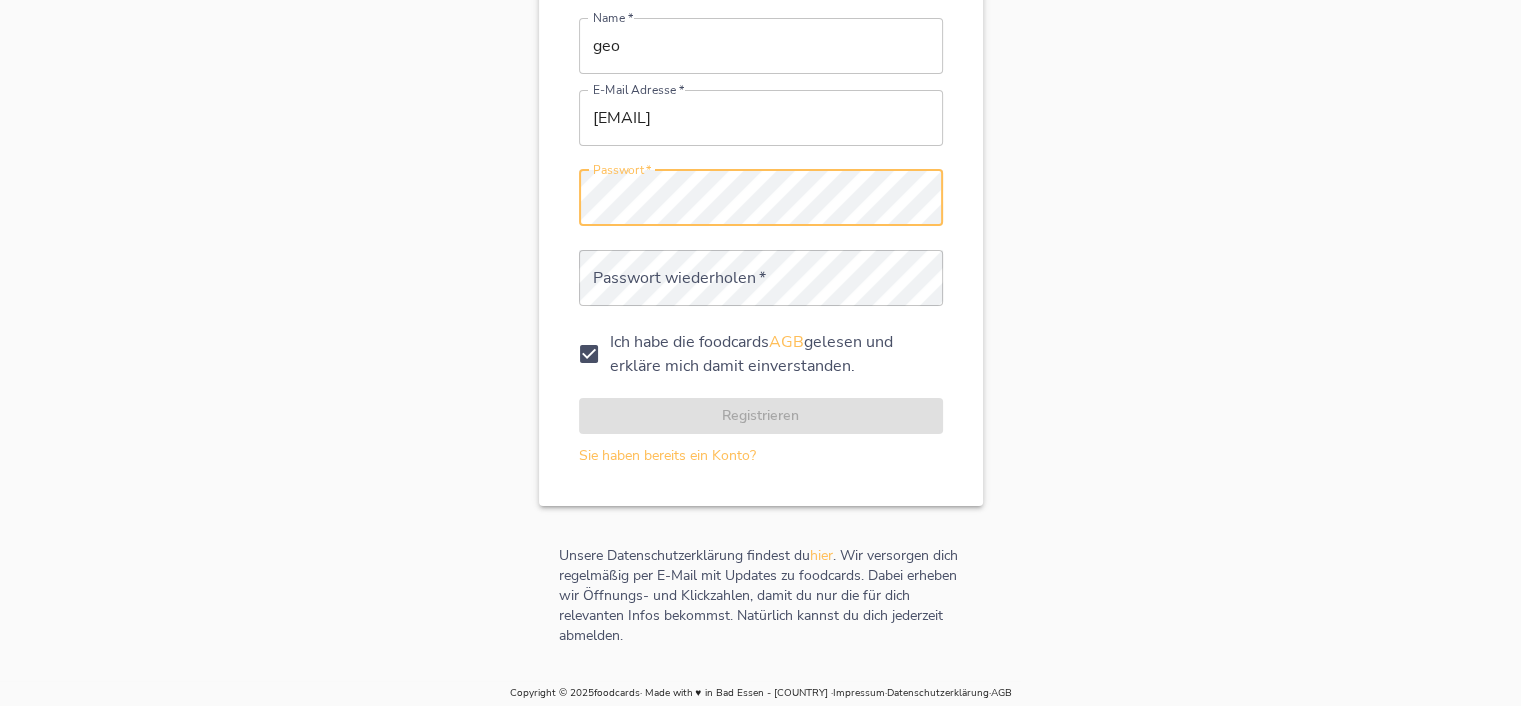 click on "Registrieren Name   * geo Name  * E-Mail Adresse   * [EMAIL] E-Mail Adresse  * Passwort   * Passwort  * Passwort wiederholen   * Passwort wiederholen  * Ich habe die foodcards  AGB  gelesen und erkläre mich damit einverstanden. Registrieren Sie haben bereits ein Konto? Unsere Datenschutzerklärung findest du  hier . Wir versorgen dich regelmäßig per E-Mail mit Updates zu foodcards. Dabei erheben wir Öffnungs- und Klickzahlen, damit du nur die für dich relevanten Infos bekommst. Natürlich kannst du dich jederzeit abmelden. Copyright © [YEAR]  foodcards  · Made with ♥ in Bad Essen - [COUNTRY] ·  Impressum  ·  Datenschutzerklärung  ·  AGB" at bounding box center (760, 246) 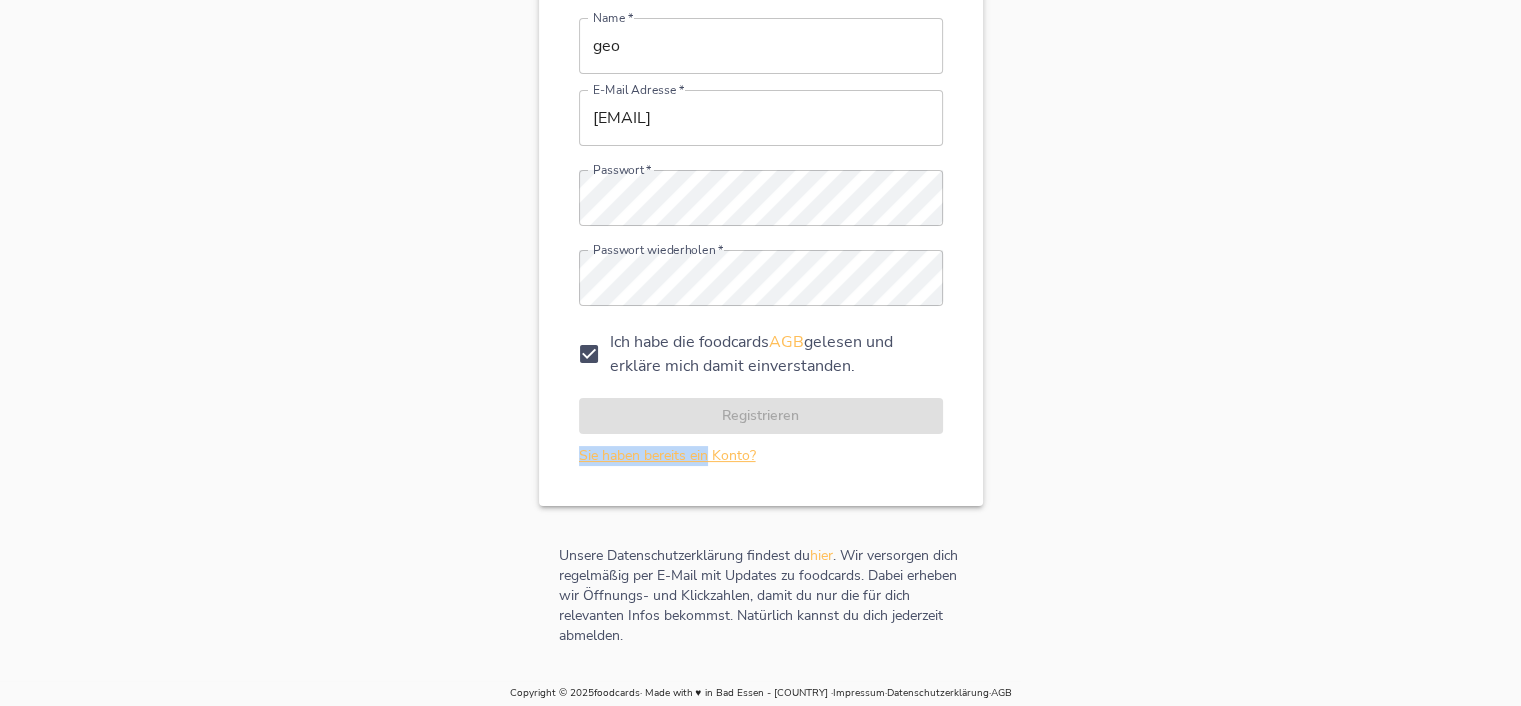 drag, startPoint x: 748, startPoint y: 424, endPoint x: 705, endPoint y: 462, distance: 57.384666 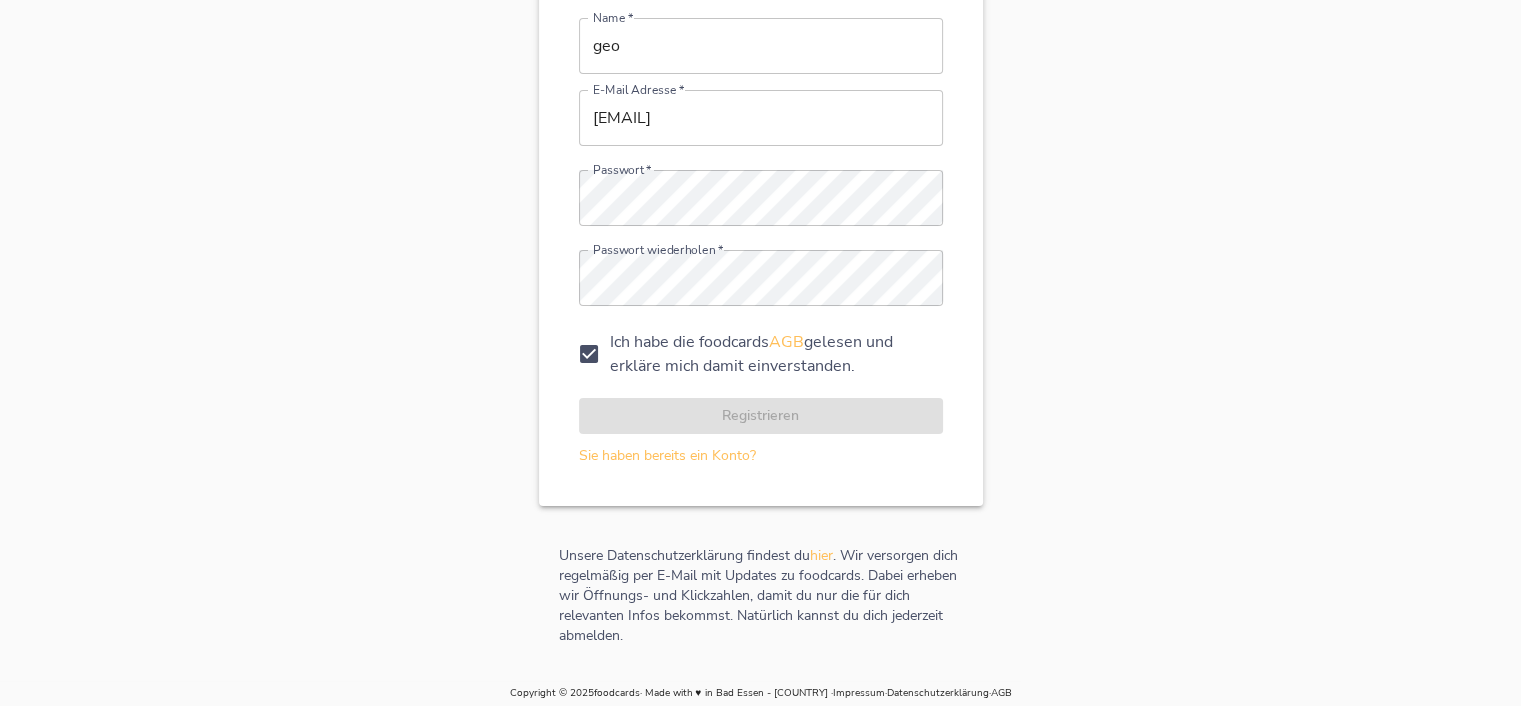 click on "Registrieren Name   * geo Name  * E-Mail Adresse   * [EMAIL] E-Mail Adresse  * Passwort   * Passwort  * Passwort wiederholen   * Passwort wiederholen  * Ich habe die foodcards  AGB  gelesen und erkläre mich damit einverstanden. Registrieren Sie haben bereits ein Konto?" at bounding box center [761, 176] 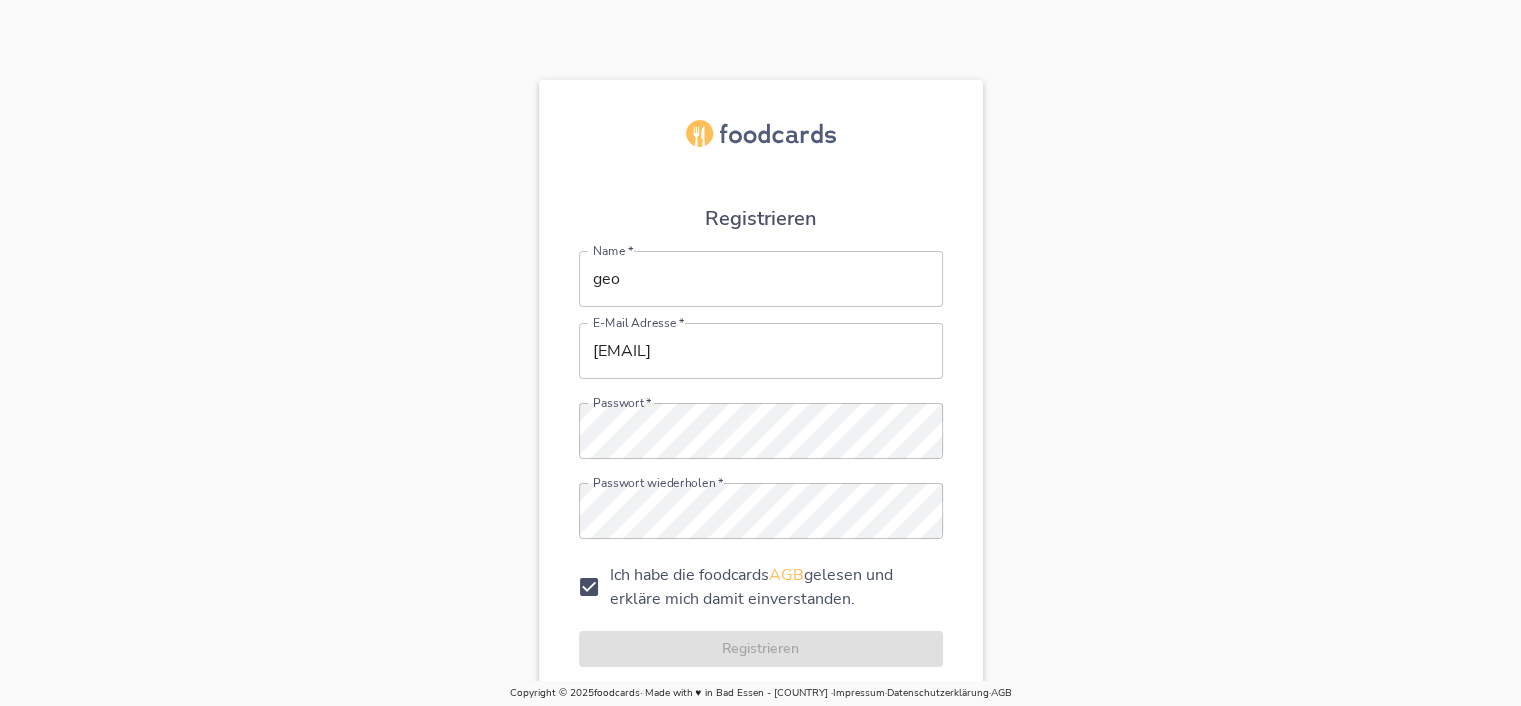 scroll, scrollTop: 233, scrollLeft: 0, axis: vertical 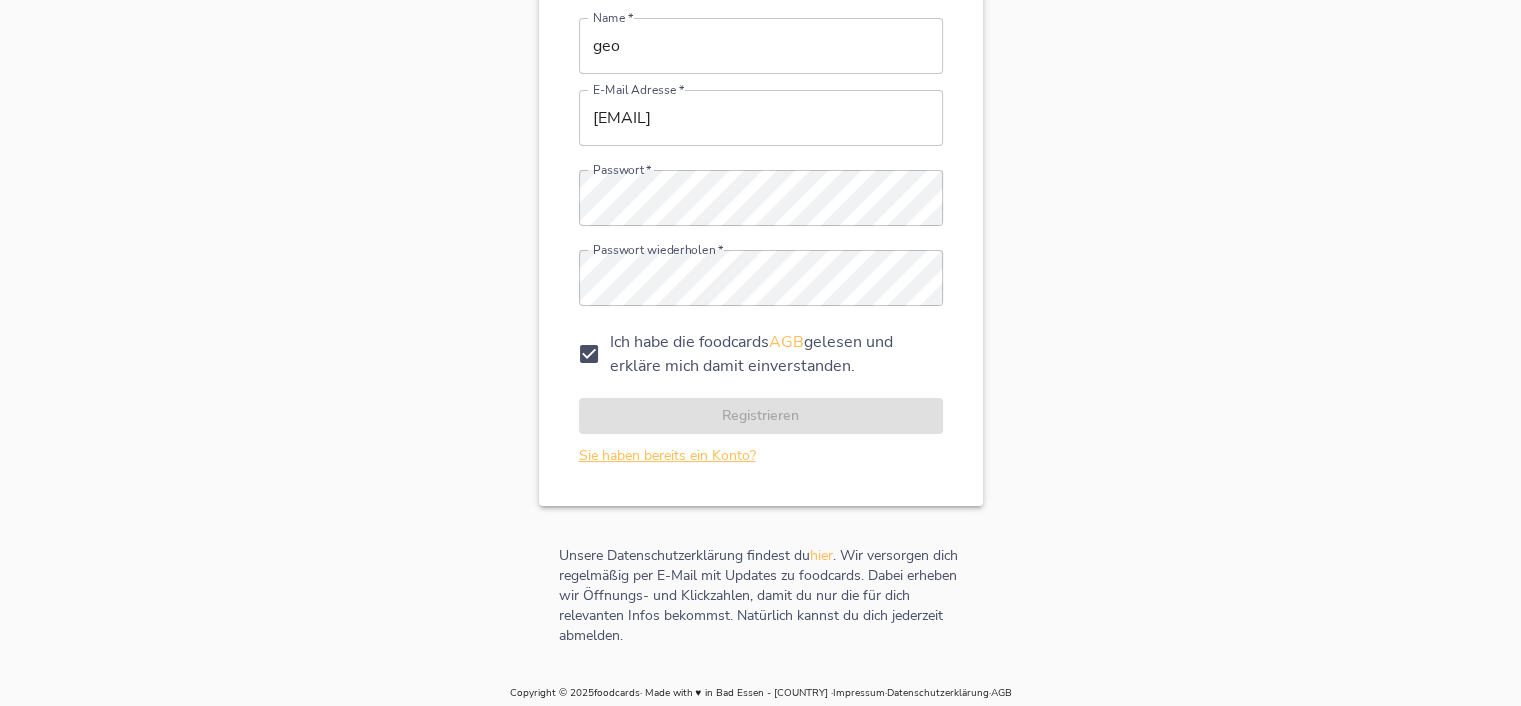 click on "Sie haben bereits ein Konto?" at bounding box center (667, 455) 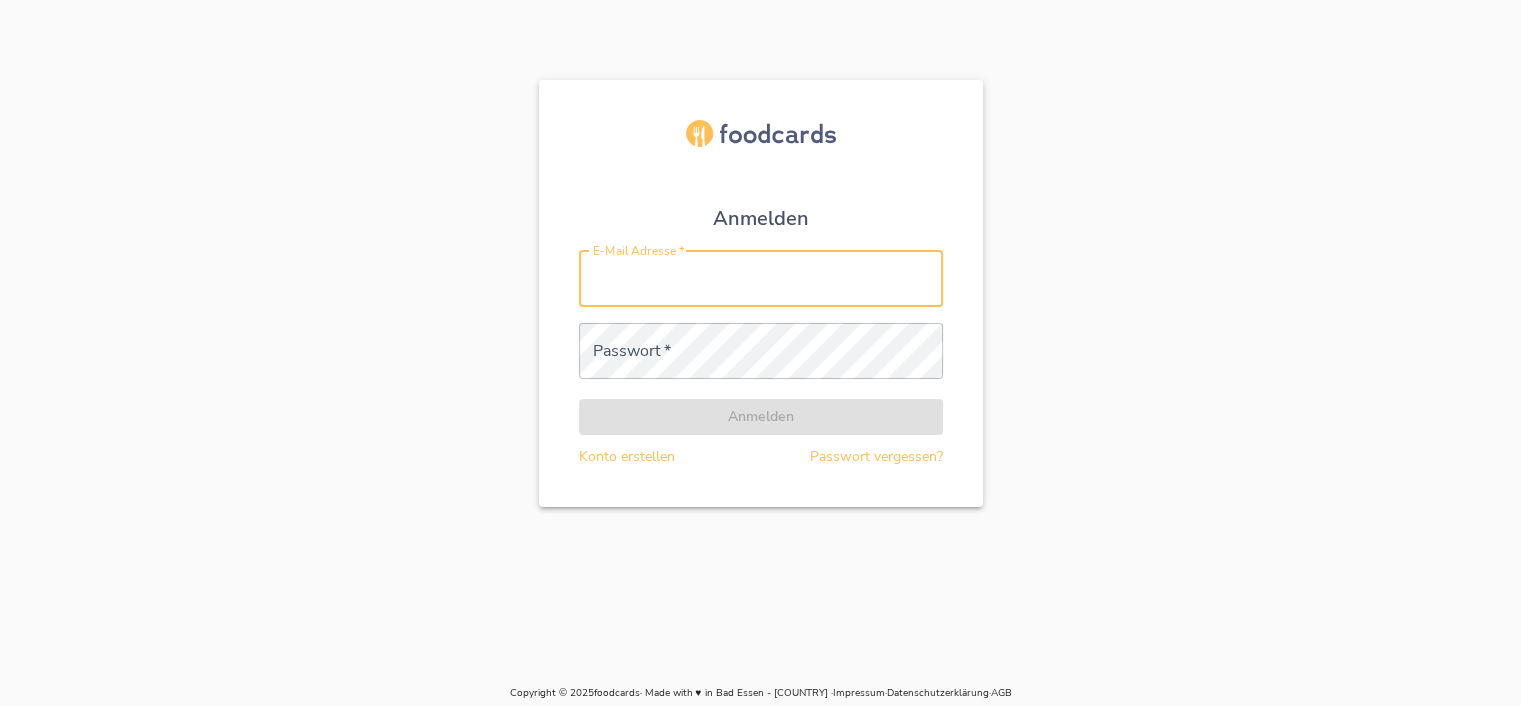 click on "E-Mail Adresse   *" at bounding box center (761, 279) 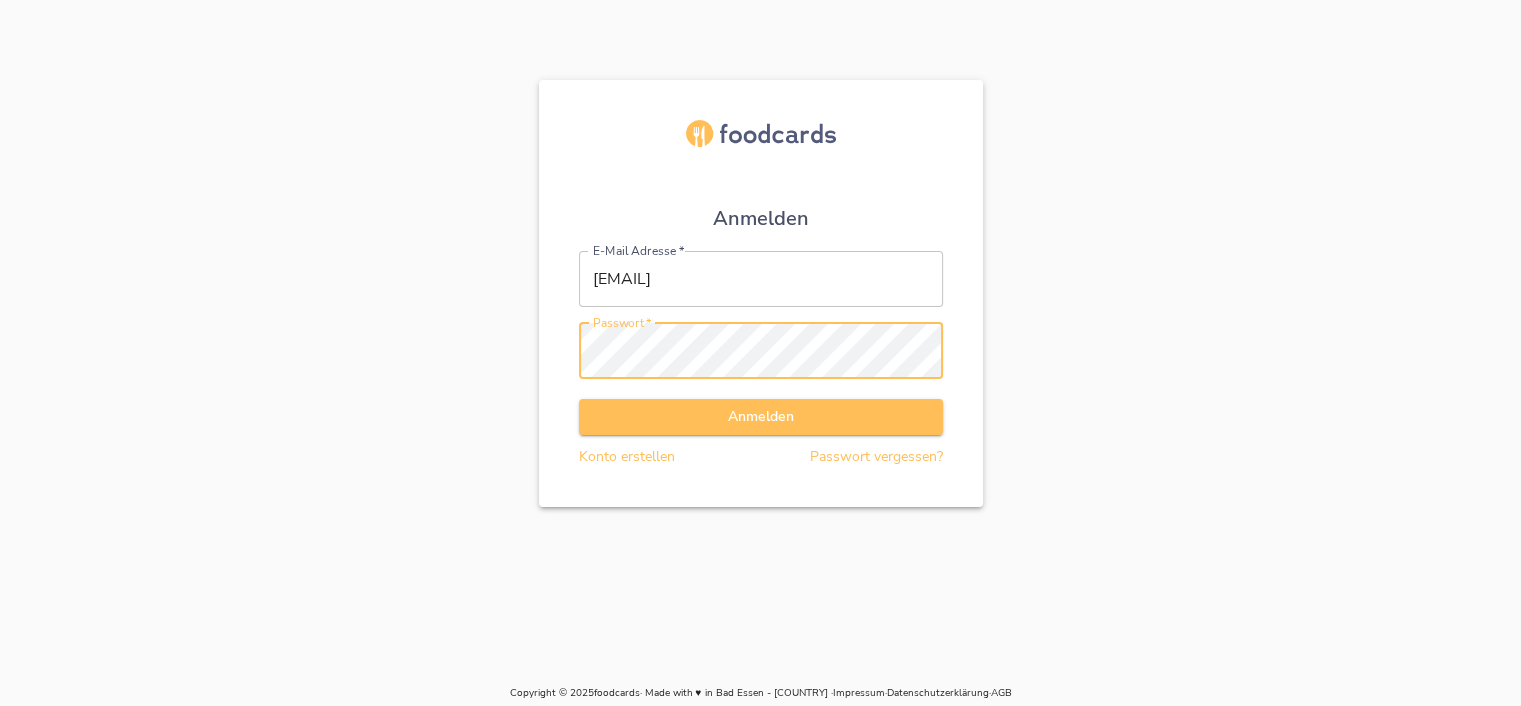 click on "Anmelden" at bounding box center [761, 417] 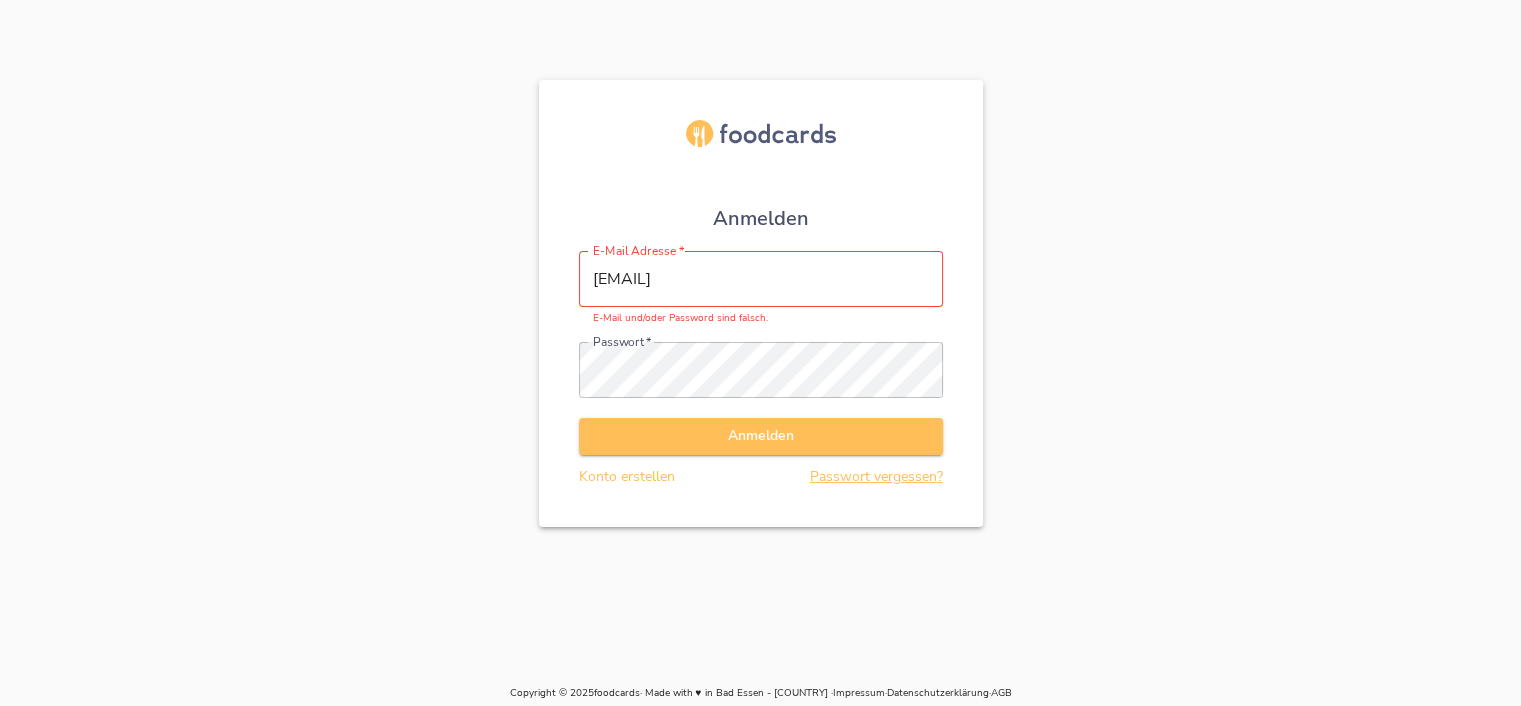 click on "Passwort vergessen?" at bounding box center (876, 476) 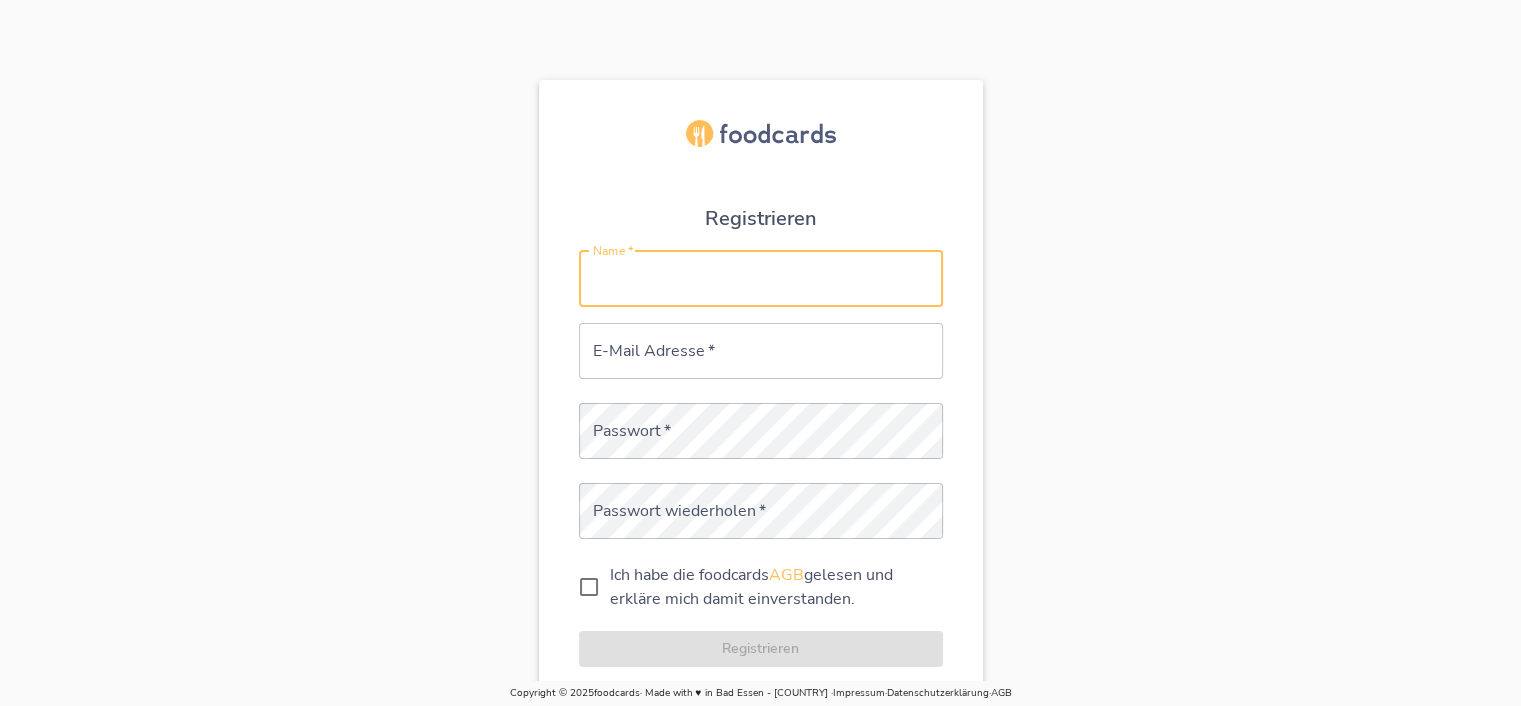 click on "Name   *" at bounding box center [761, 279] 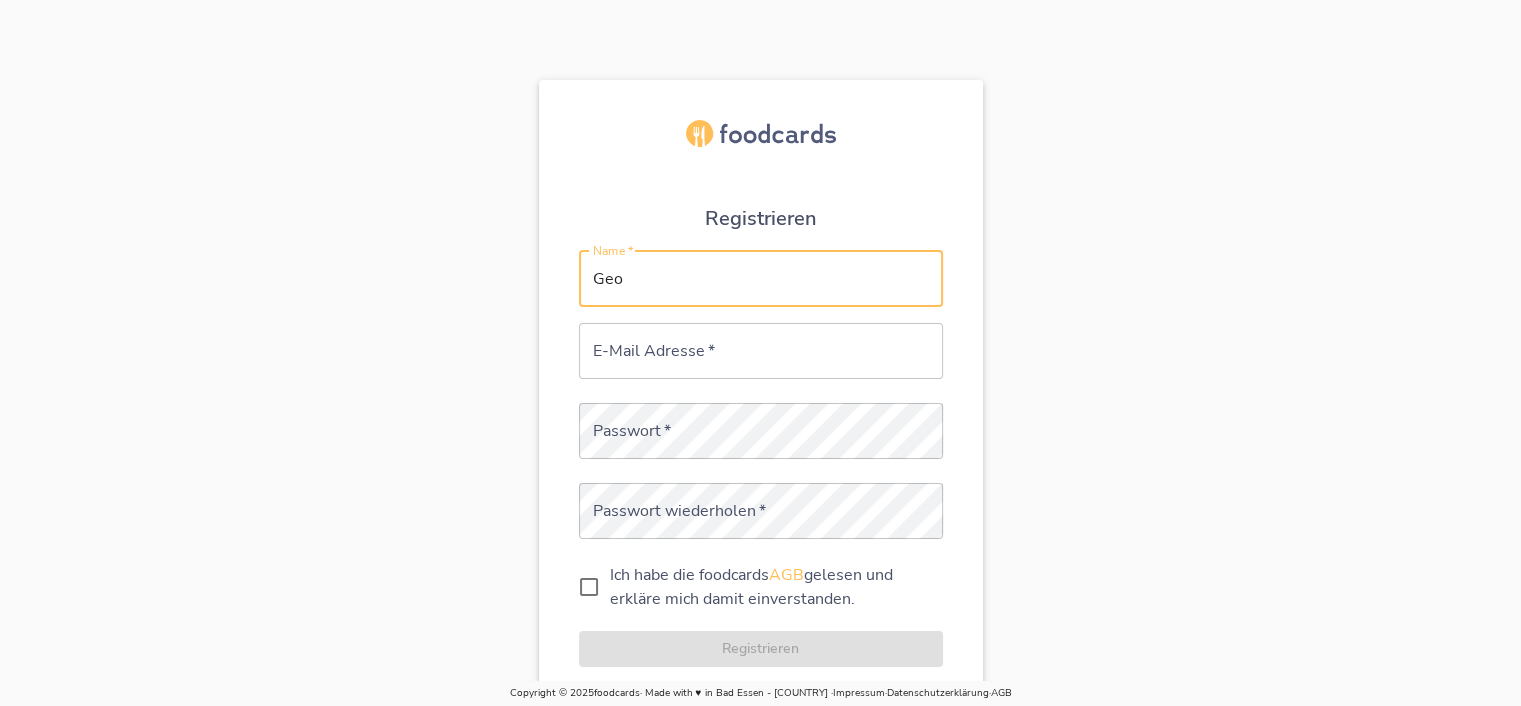 type on "Geo" 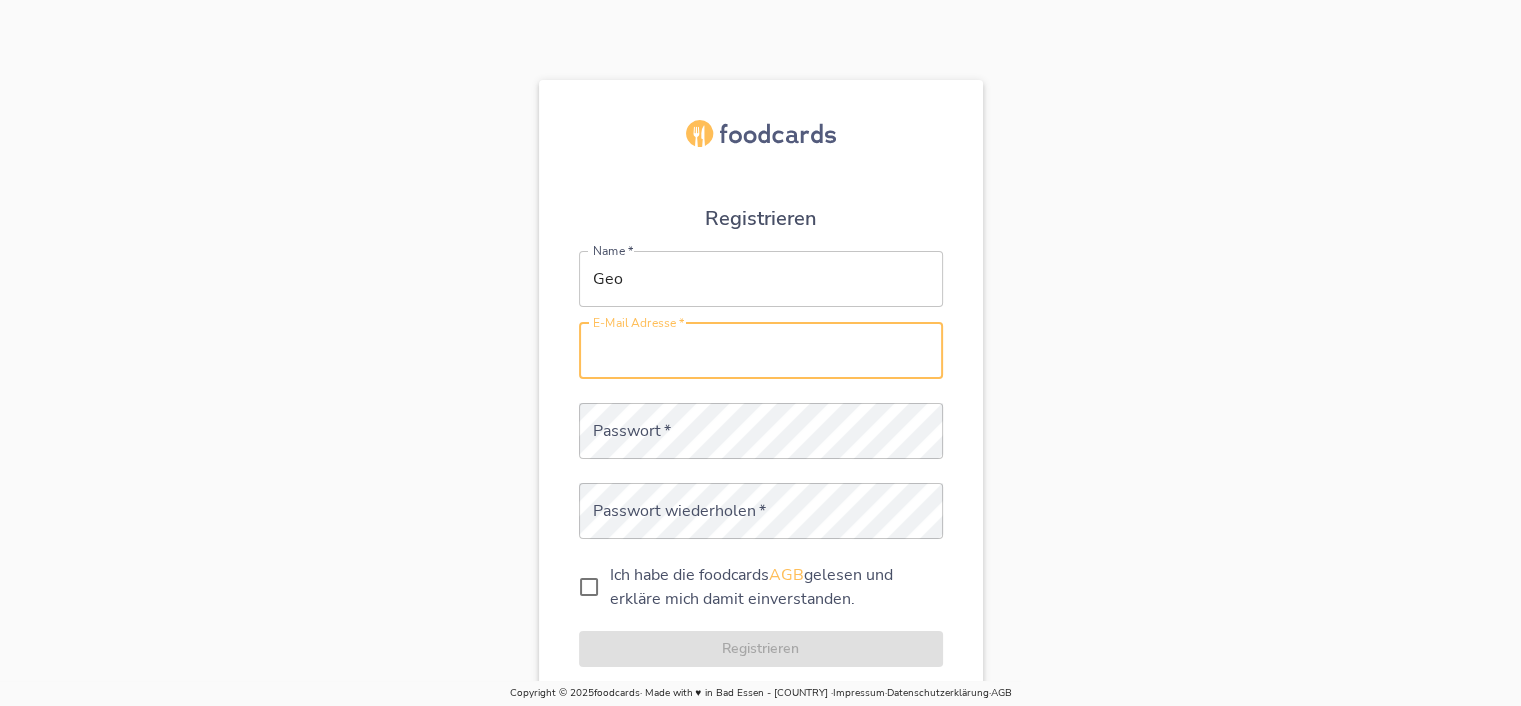 click on "E-Mail Adresse   *" at bounding box center (761, 351) 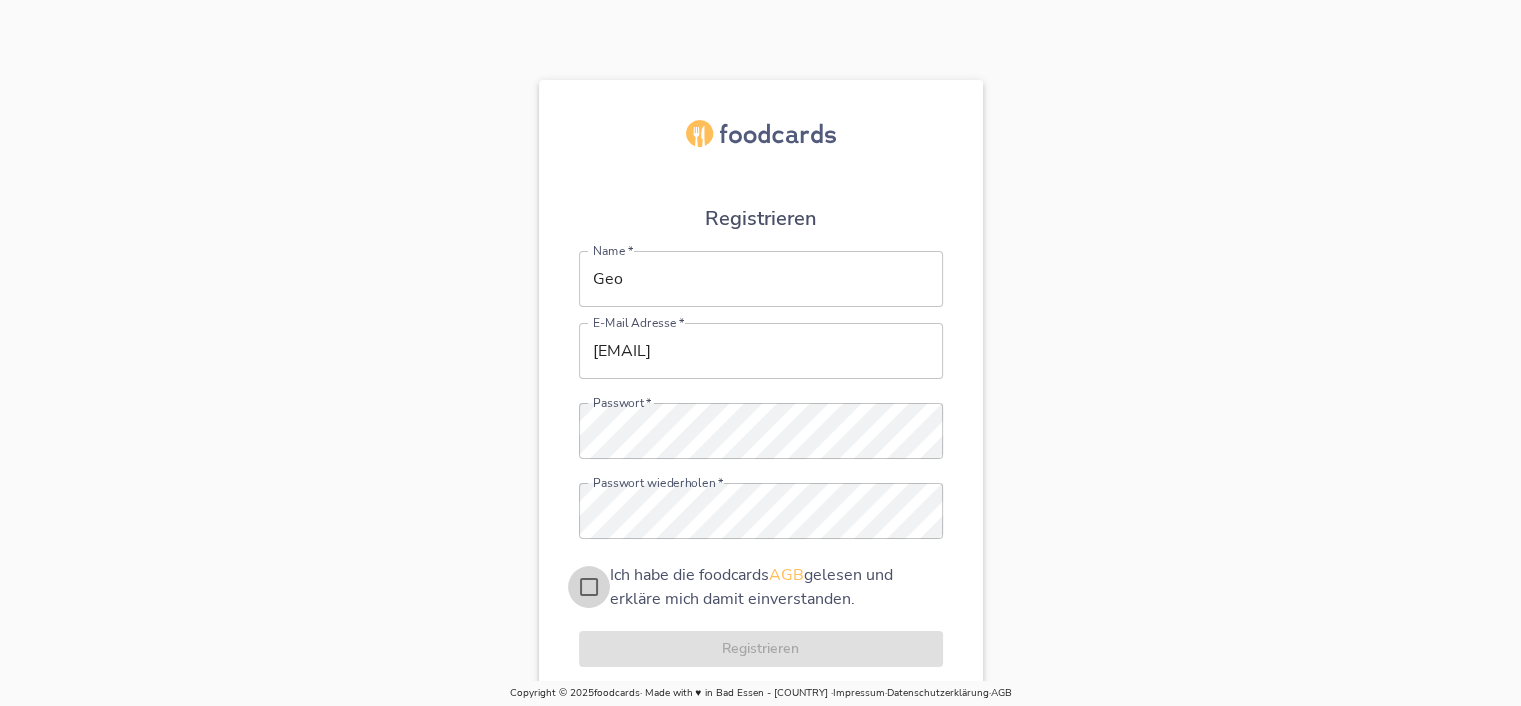 click on "Ich habe die foodcards  AGB  gelesen und erkläre mich damit einverstanden." at bounding box center (589, 587) 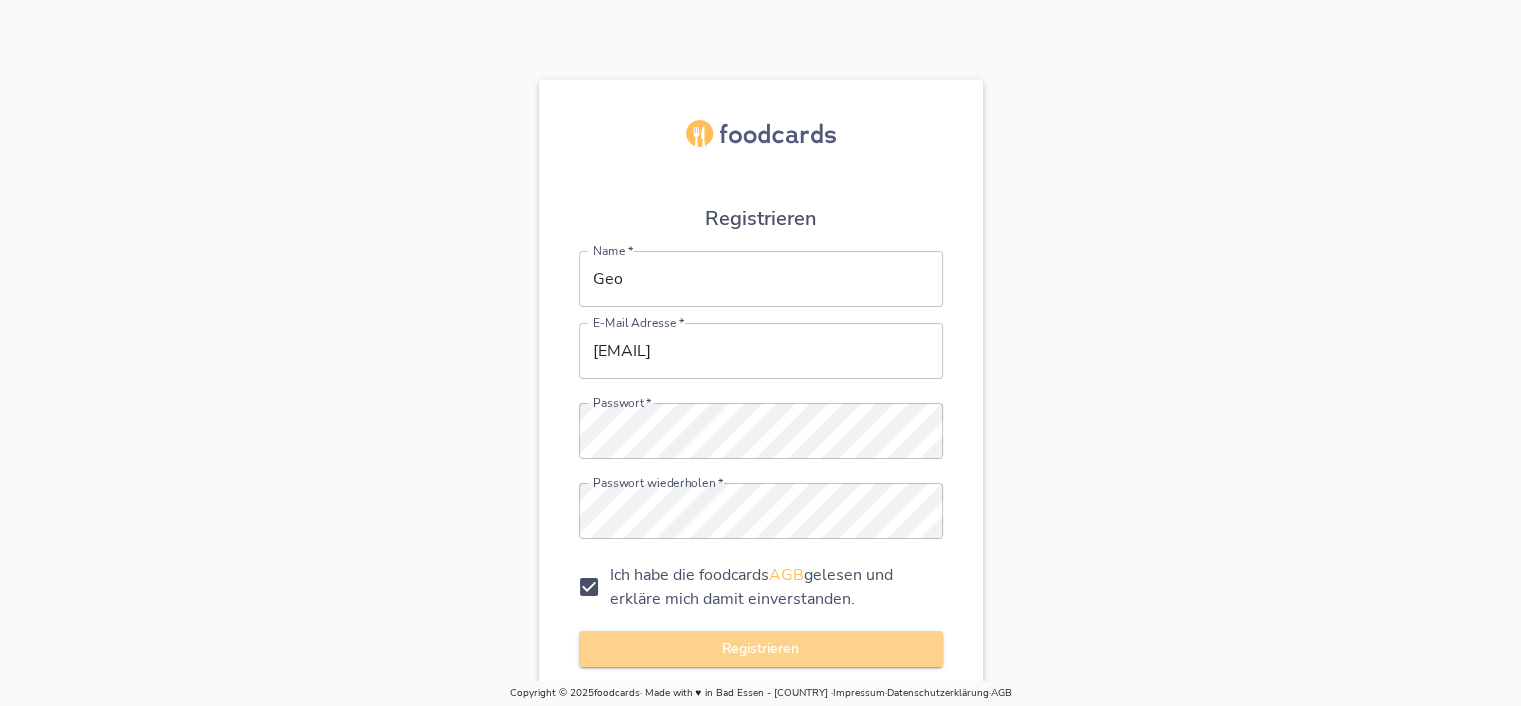 click on "Registrieren" at bounding box center (761, 649) 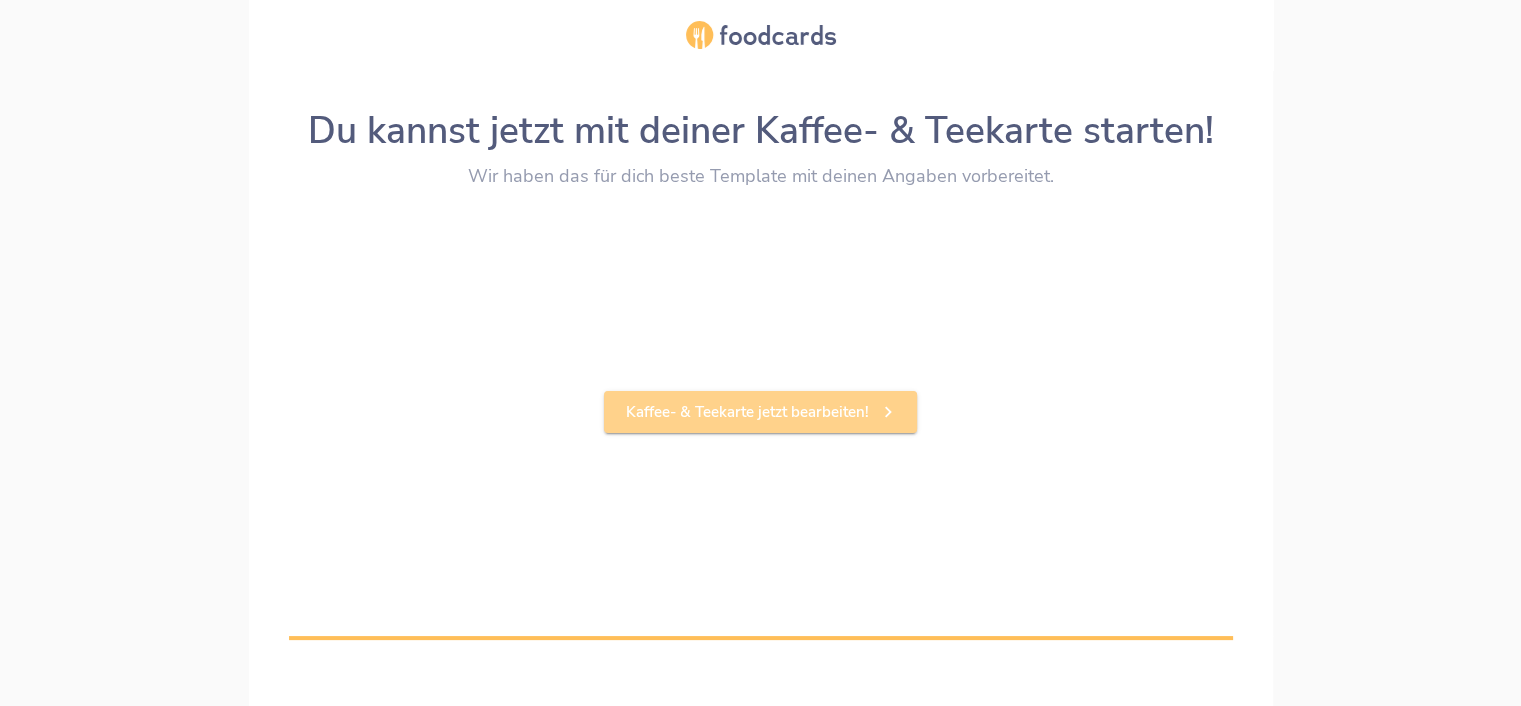 click on "Kaffee- & Teekarte jetzt bearbeiten!" at bounding box center [760, 412] 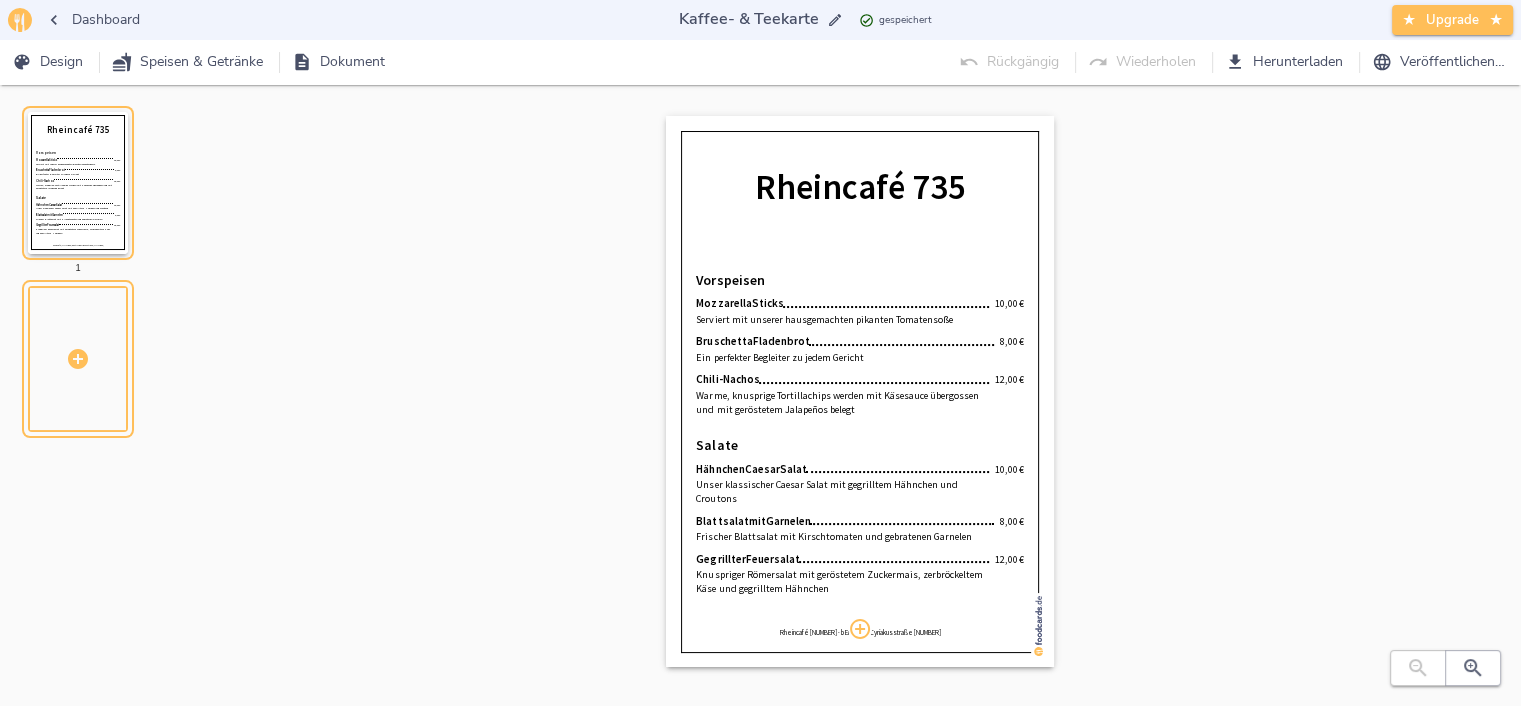 click at bounding box center (78, 359) 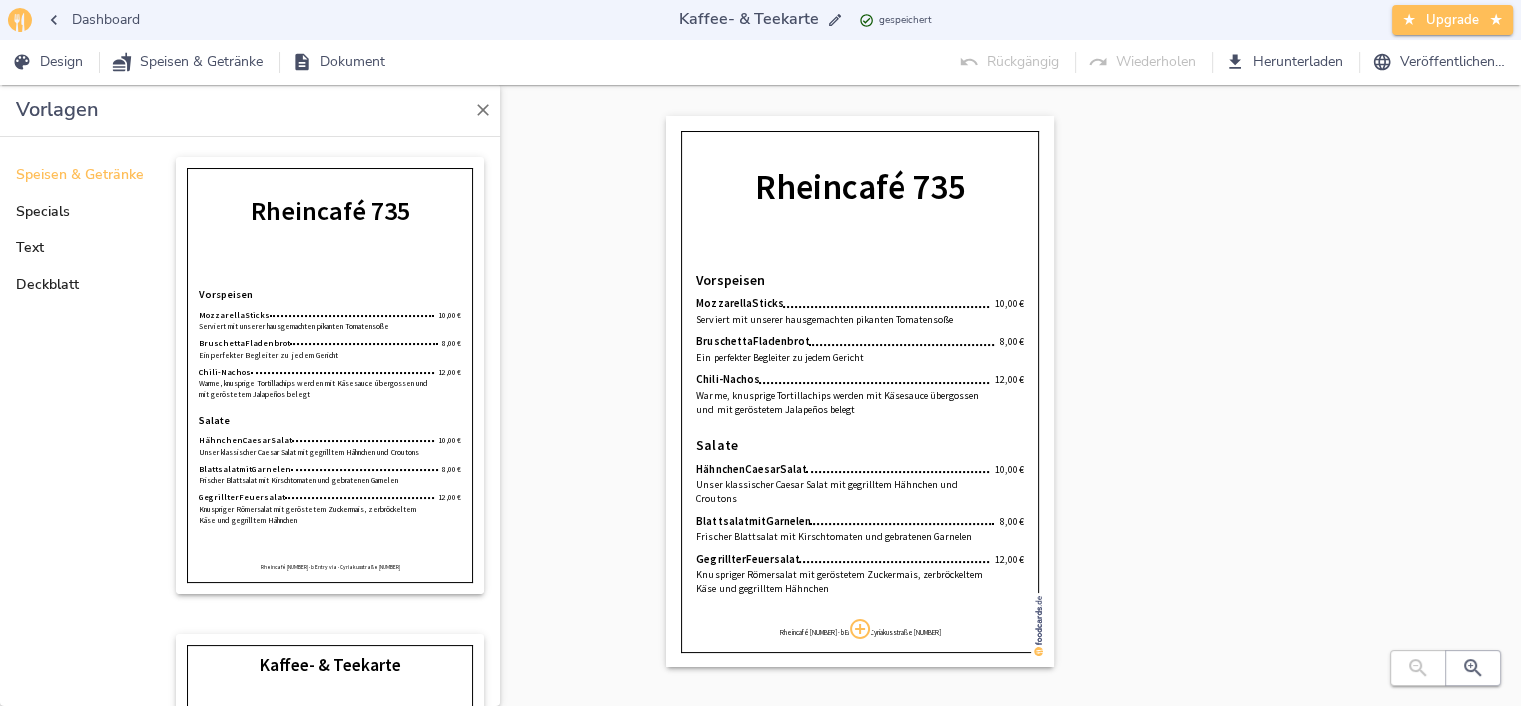 click on "Rheincafé [NUMBER] Vorspeisen Mozzarella  Sticks  [PRICE]   € Serviert mit unserer hausgemachten pikanten Tomatensoße [PRICE]   € Bruschetta  Fladenbrot  [PRICE]   € Ein perfekter Begleiter zu jedem Gericht [PRICE]   € Chili-Nachos  [PRICE]   € Warme, knusprige Tortillachips werden mit Käsesauce übergossen und mit geröstetem Jalapeños belegt [PRICE]   € Salate Hähnchen  Caesar  Salat  [PRICE]   € Unser klassischer Caesar Salat mit gegrilltem Hähnchen und Croutons [PRICE]   € Blattsalat  mit  Garnelen  [PRICE]   € Frischer Blattsalat mit Kirschtomaten und gebratenen Garnelen [PRICE]   € Gegrillter  Feuersalat  [PRICE]   € Knuspriger Römersalat mit geröstetem Zuckermais, zerbröckeltem Käse und gegrilltem Hähnchen [PRICE]   € Rheincafé [NUMBER] · b Entry via · Cyriakusstraße [NUMBER]" at bounding box center [860, 411] 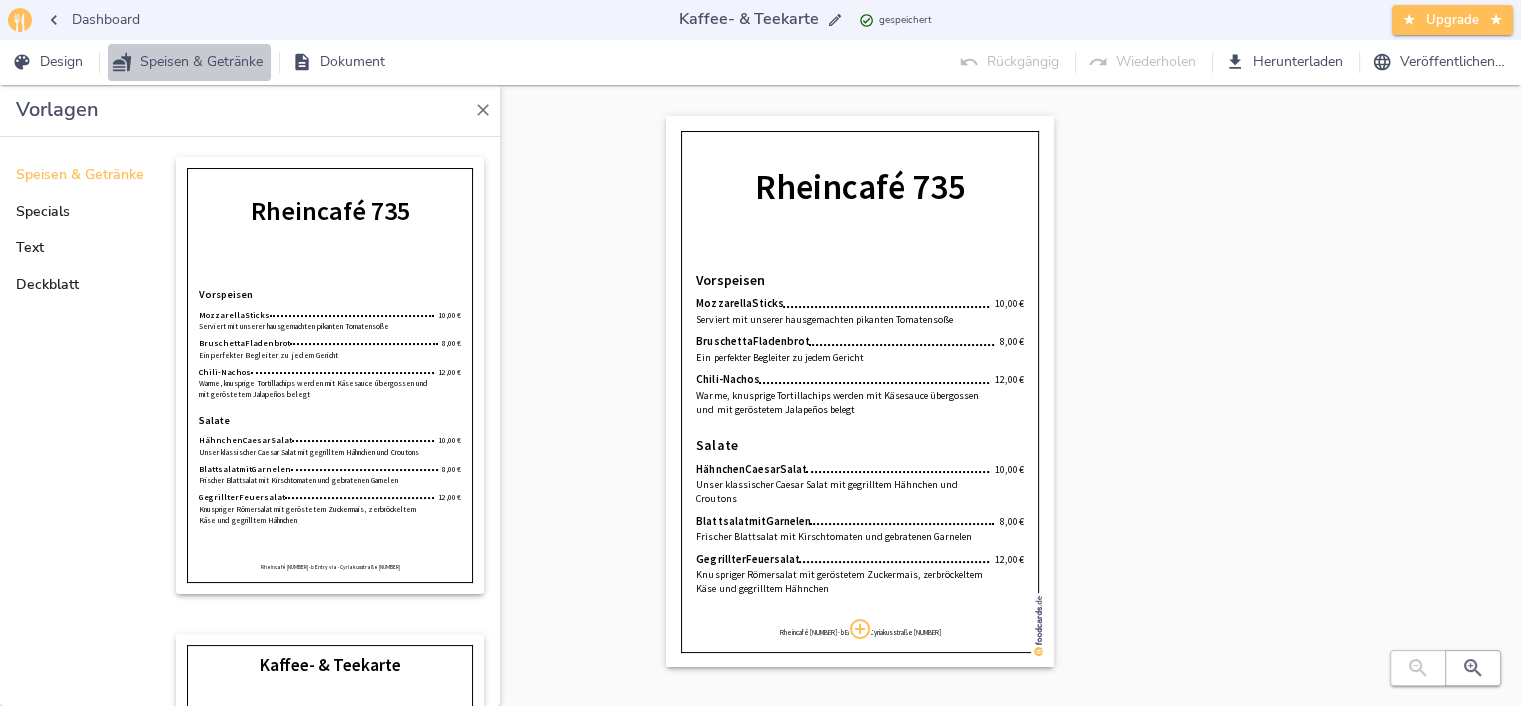 click on "Speisen & Getränke" at bounding box center [189, 62] 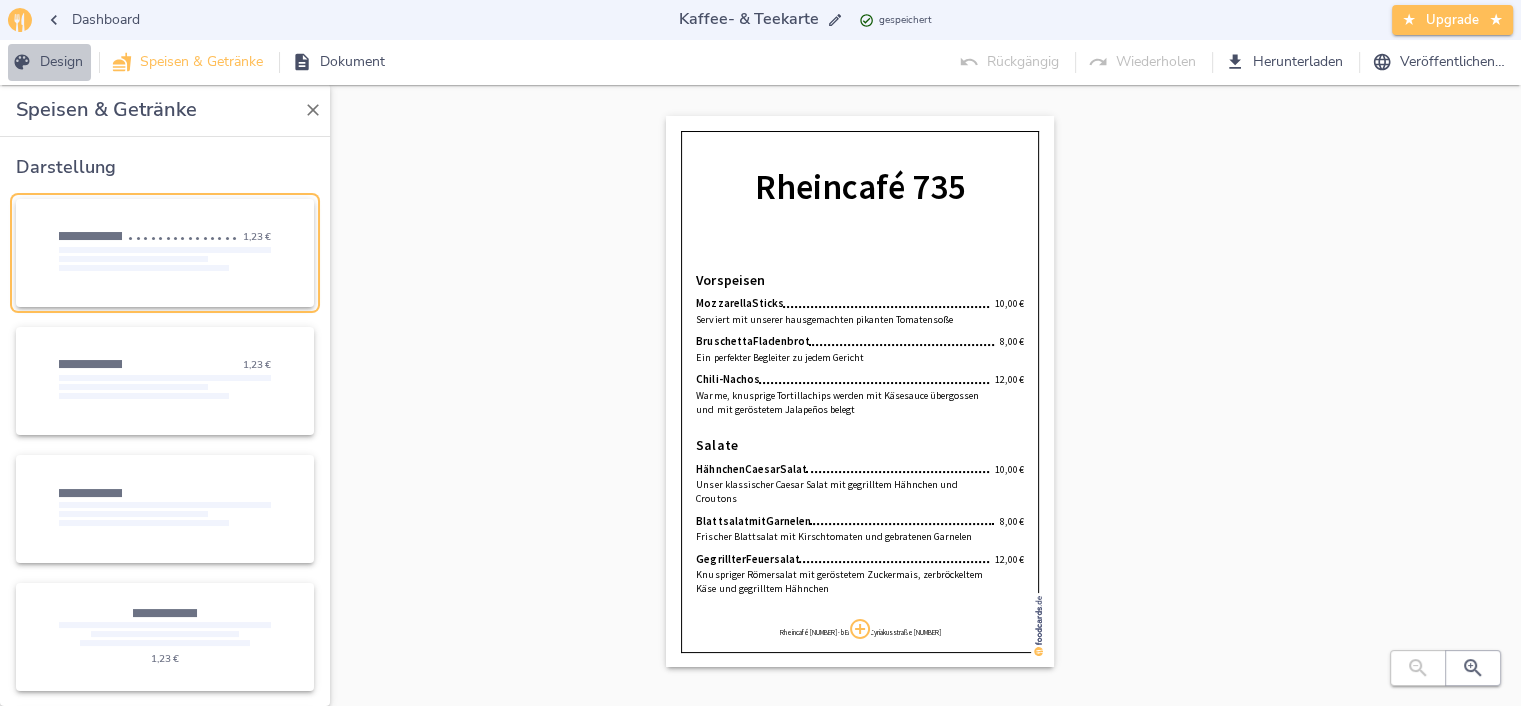 click on "Design" at bounding box center (49, 62) 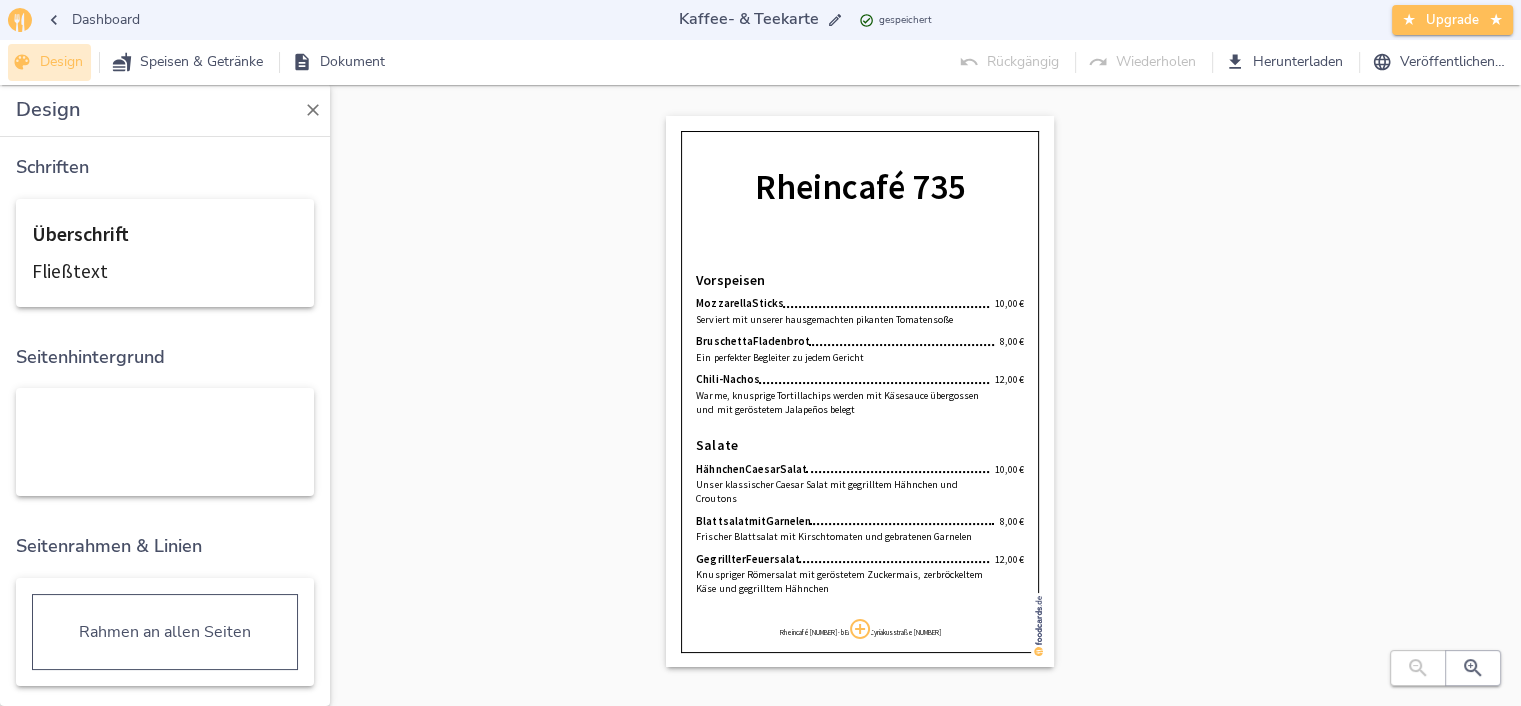 click on "Design" at bounding box center (49, 62) 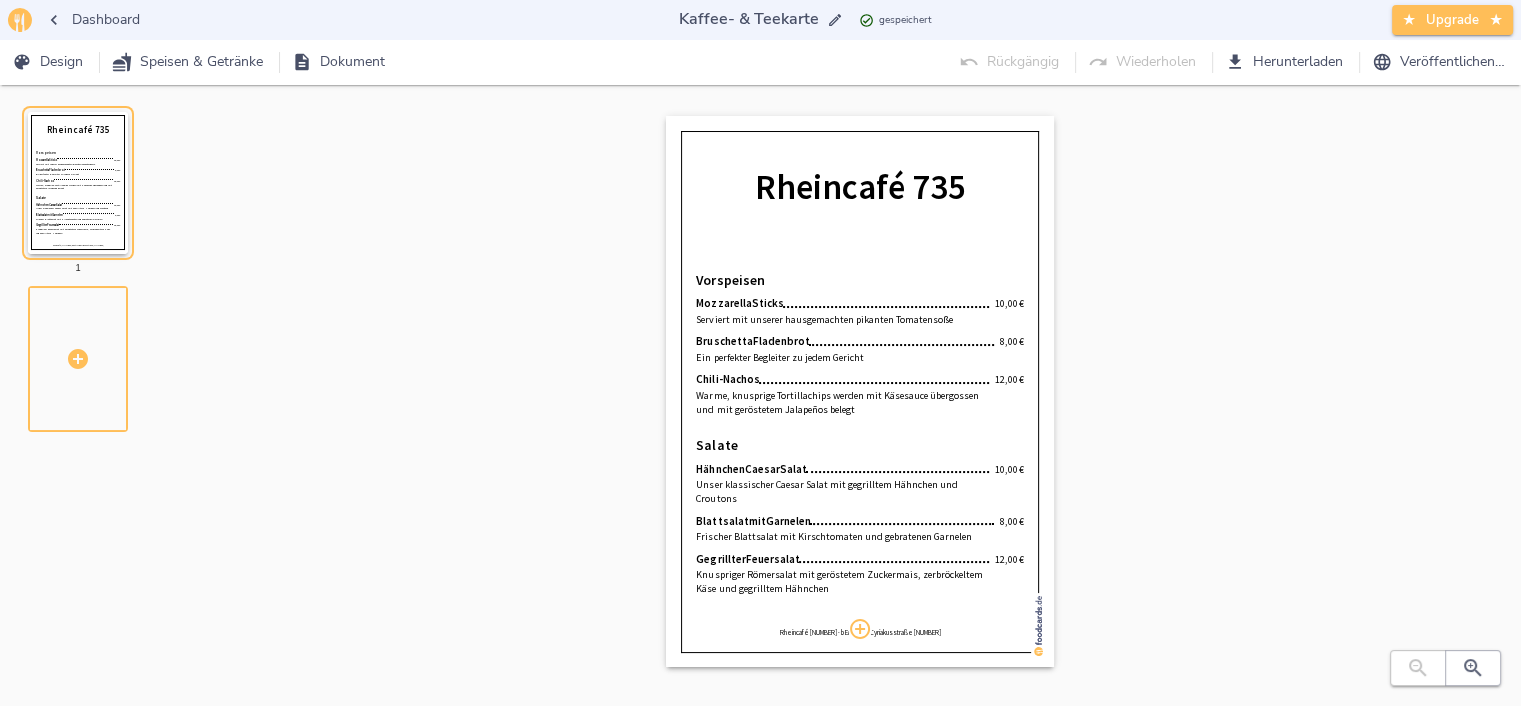 click on "Design" at bounding box center (49, 62) 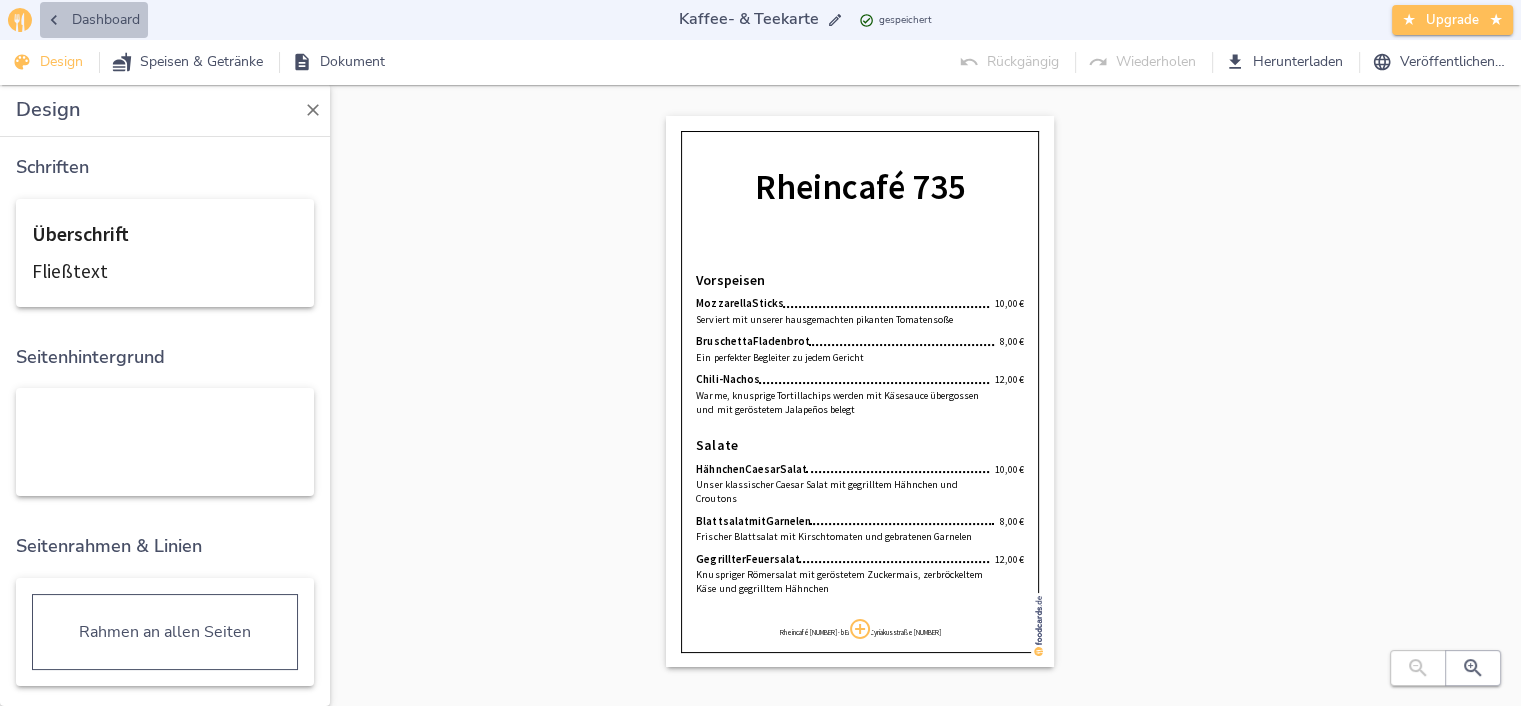 click 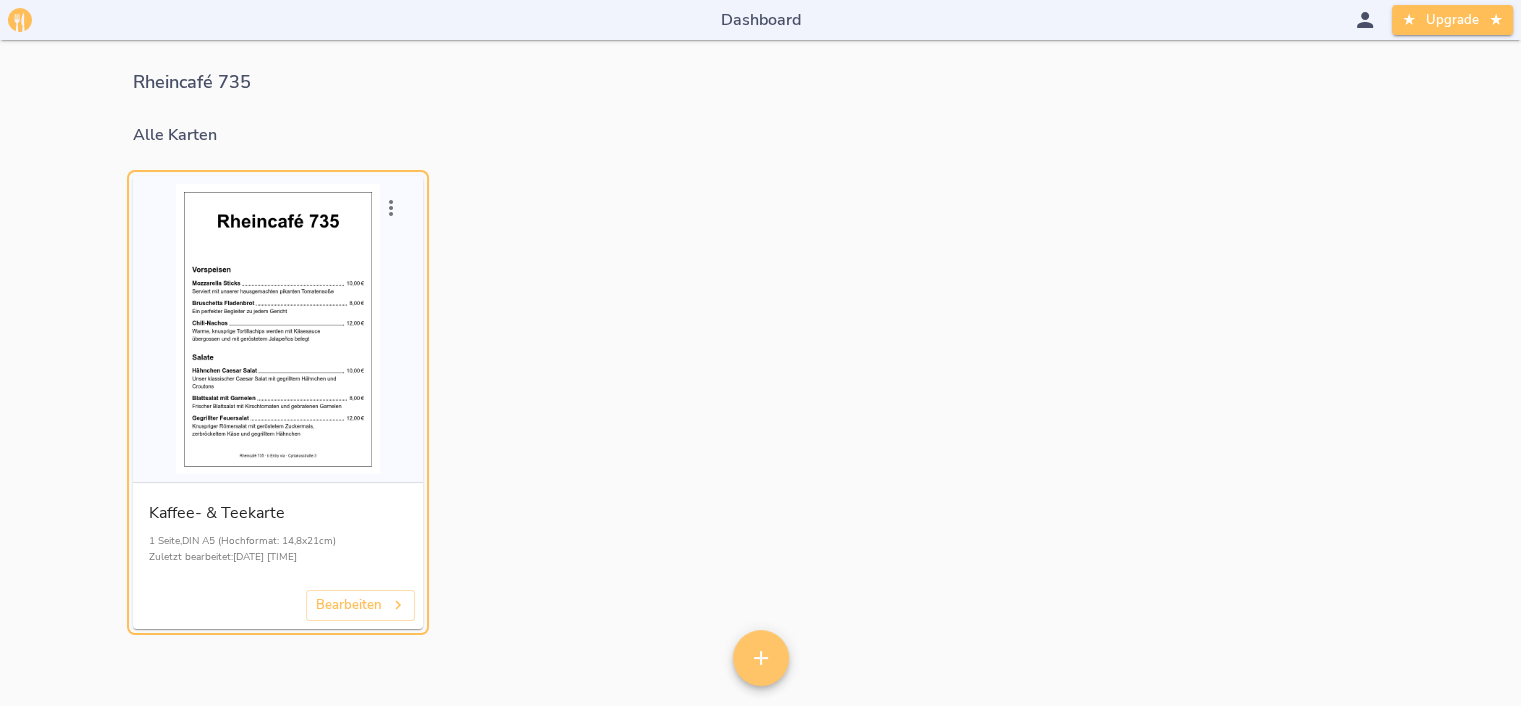 click on "Kaffee- & Teekarte" at bounding box center [278, 513] 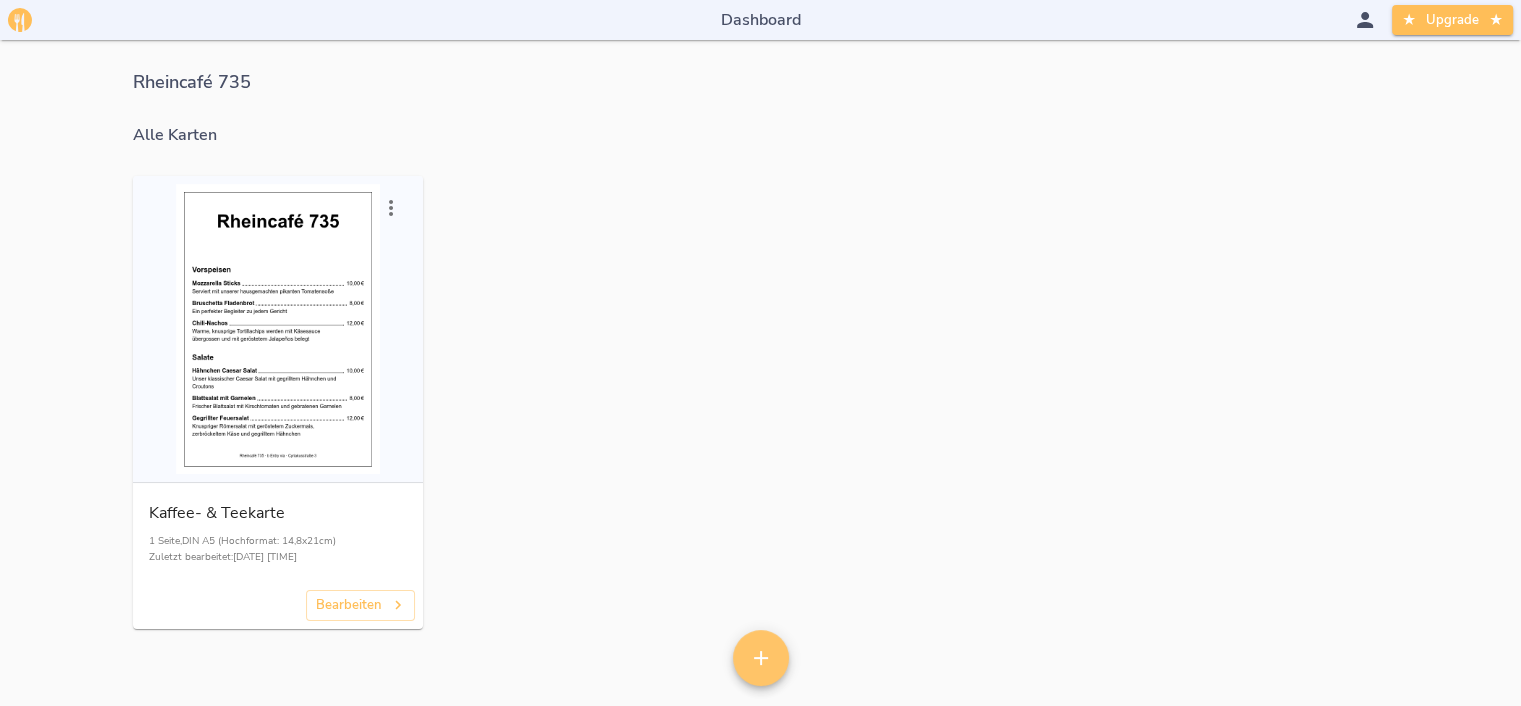 click at bounding box center [20, 20] 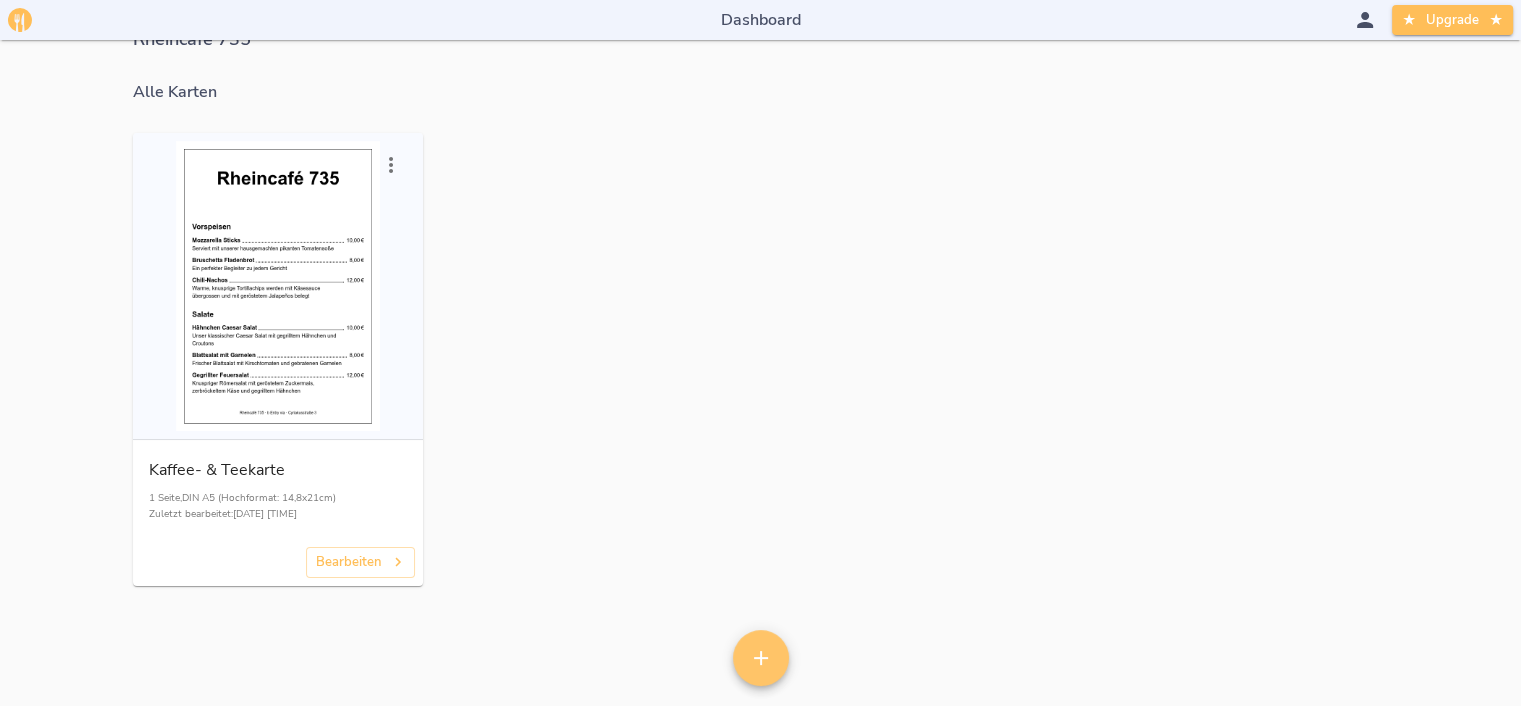 scroll, scrollTop: 0, scrollLeft: 0, axis: both 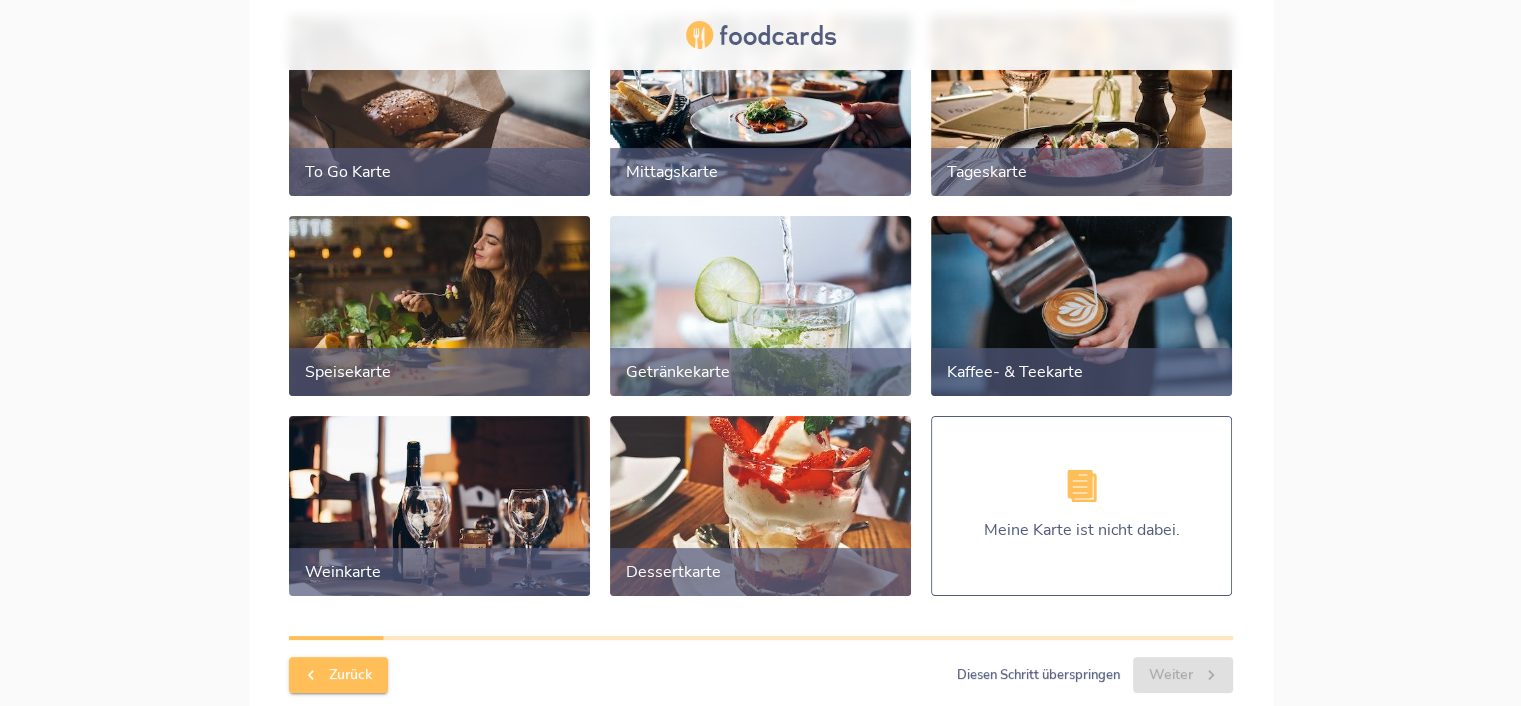 click at bounding box center (760, 305) 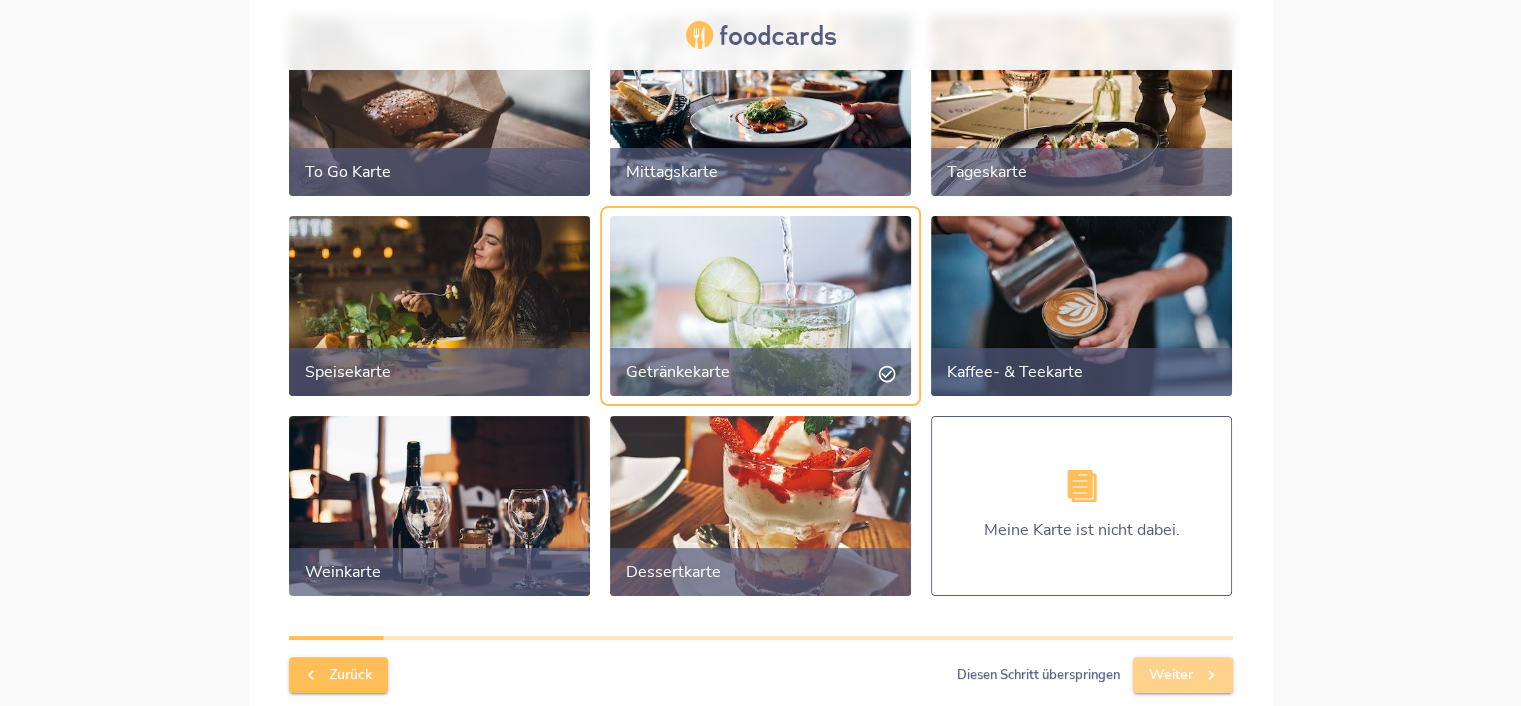 click 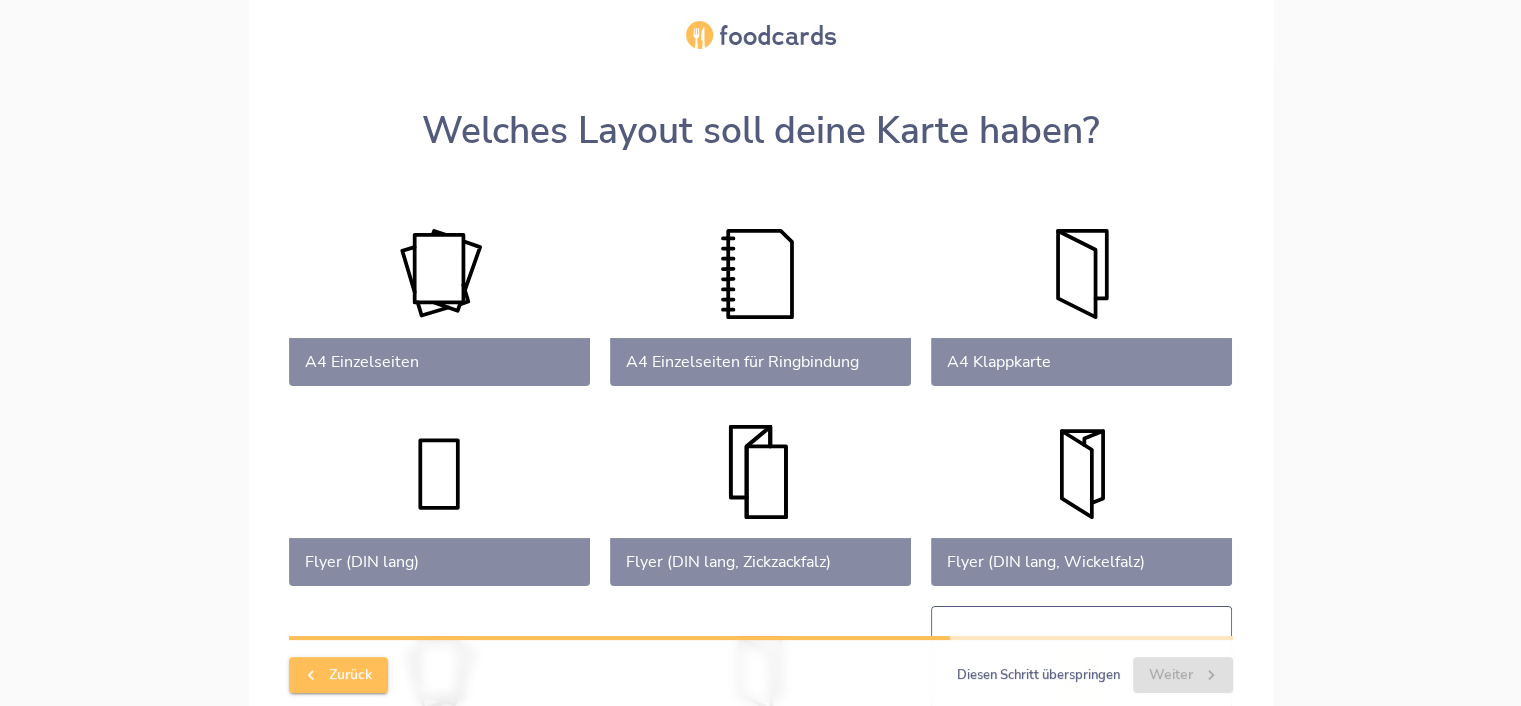 scroll, scrollTop: 190, scrollLeft: 0, axis: vertical 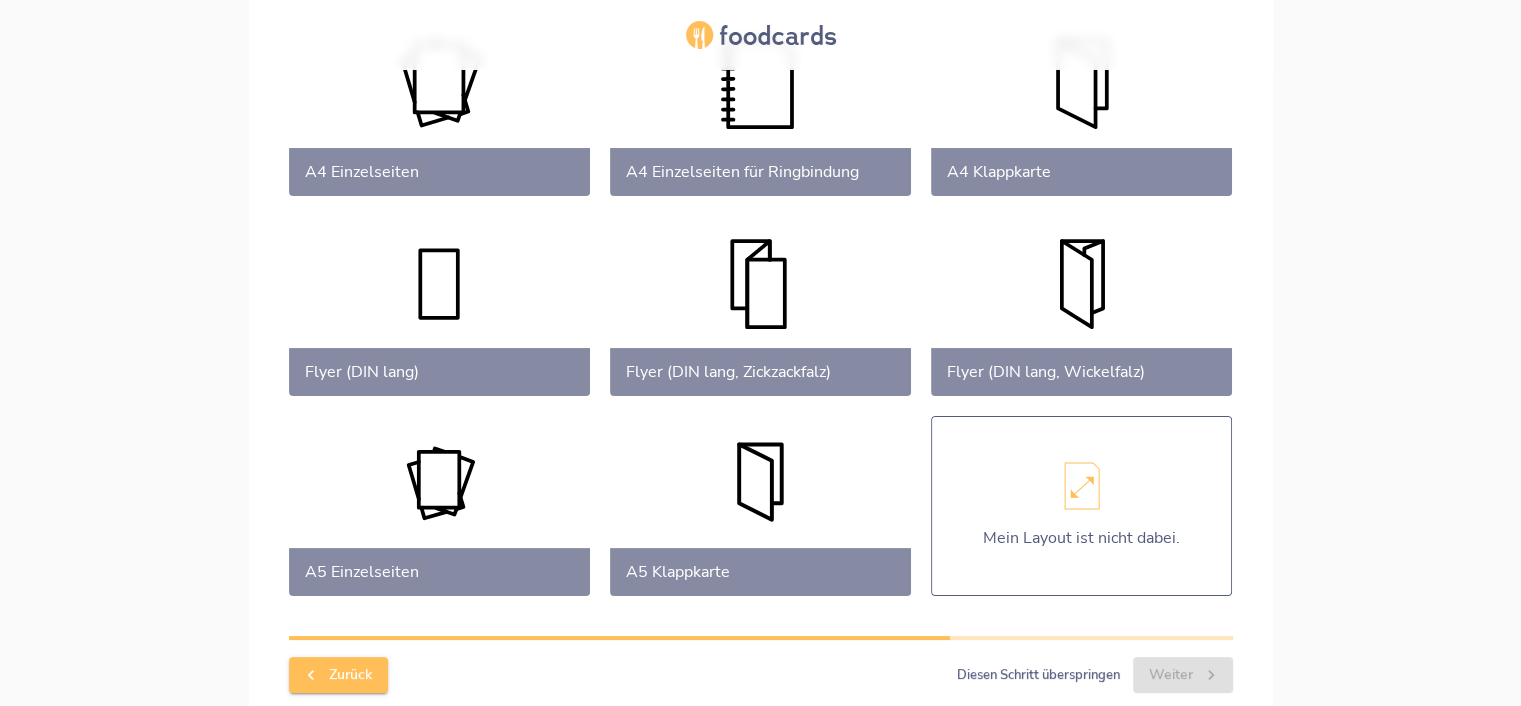 click at bounding box center (760, 506) 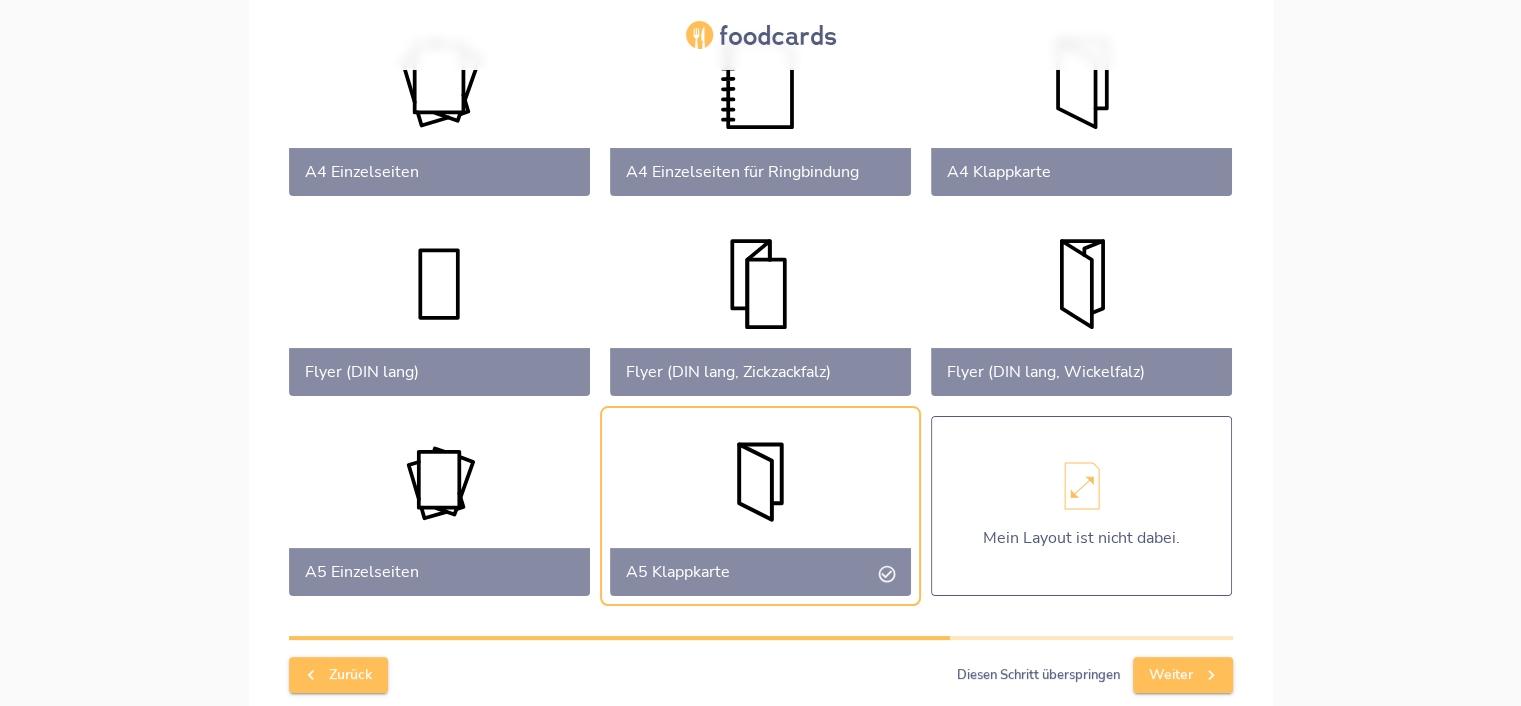 click on "Weiter" at bounding box center (1183, 675) 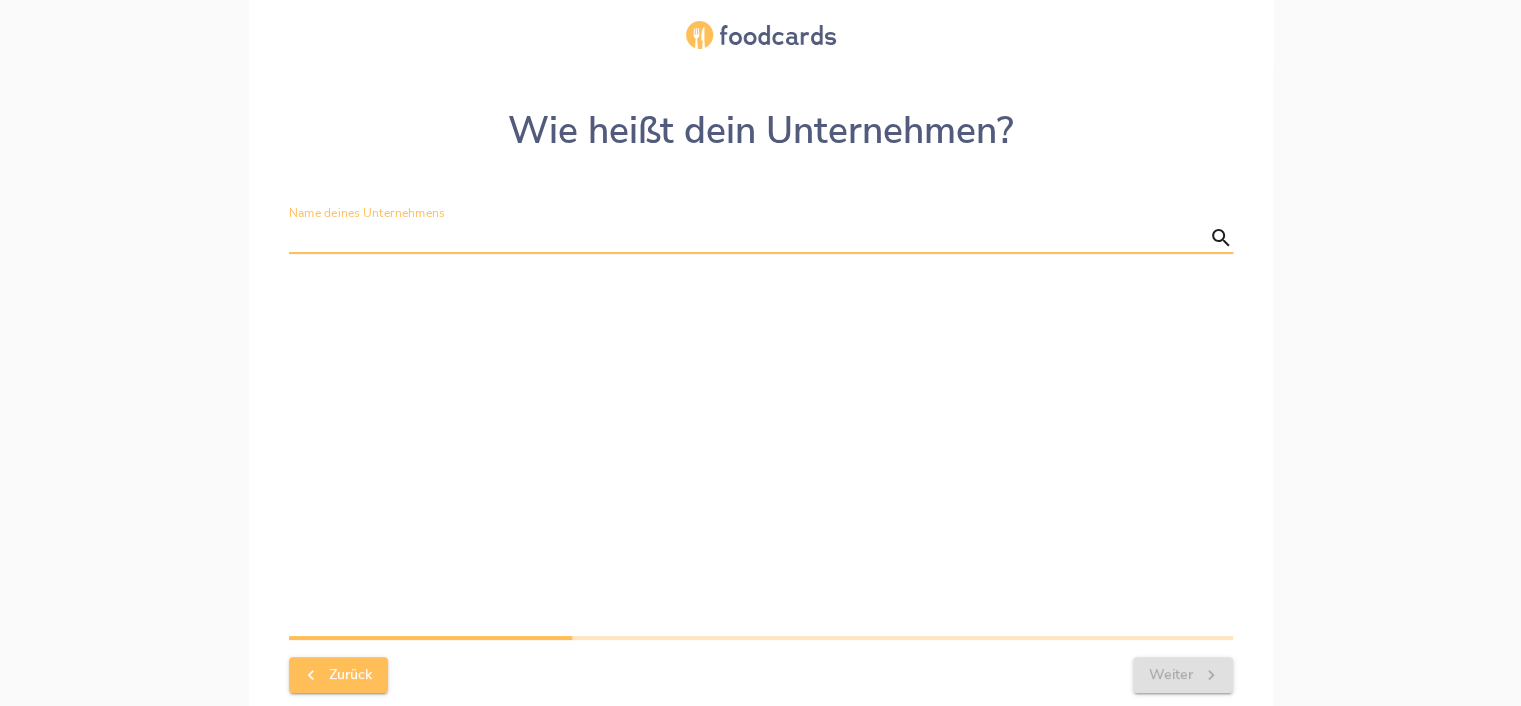scroll, scrollTop: 0, scrollLeft: 0, axis: both 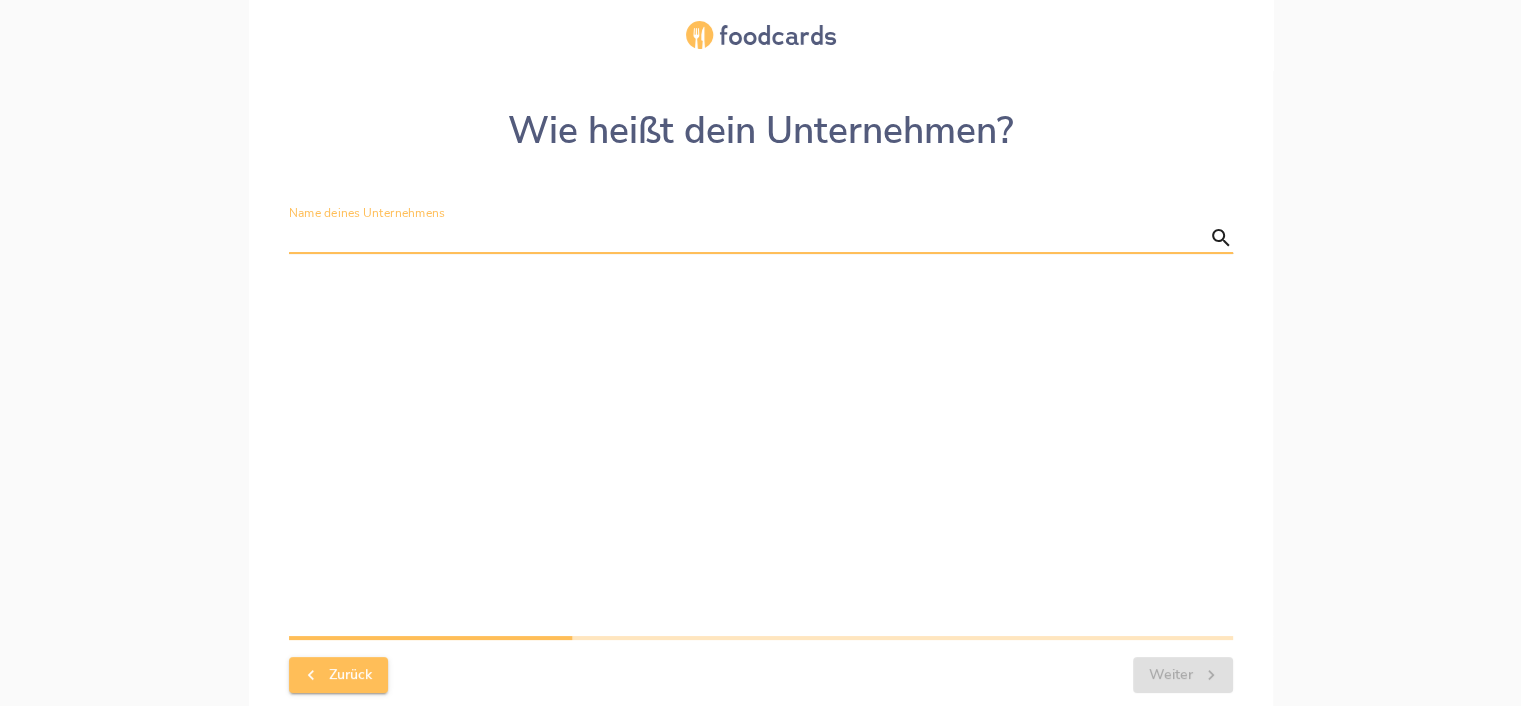 click on "Name deines Unternehmens" at bounding box center (745, 238) 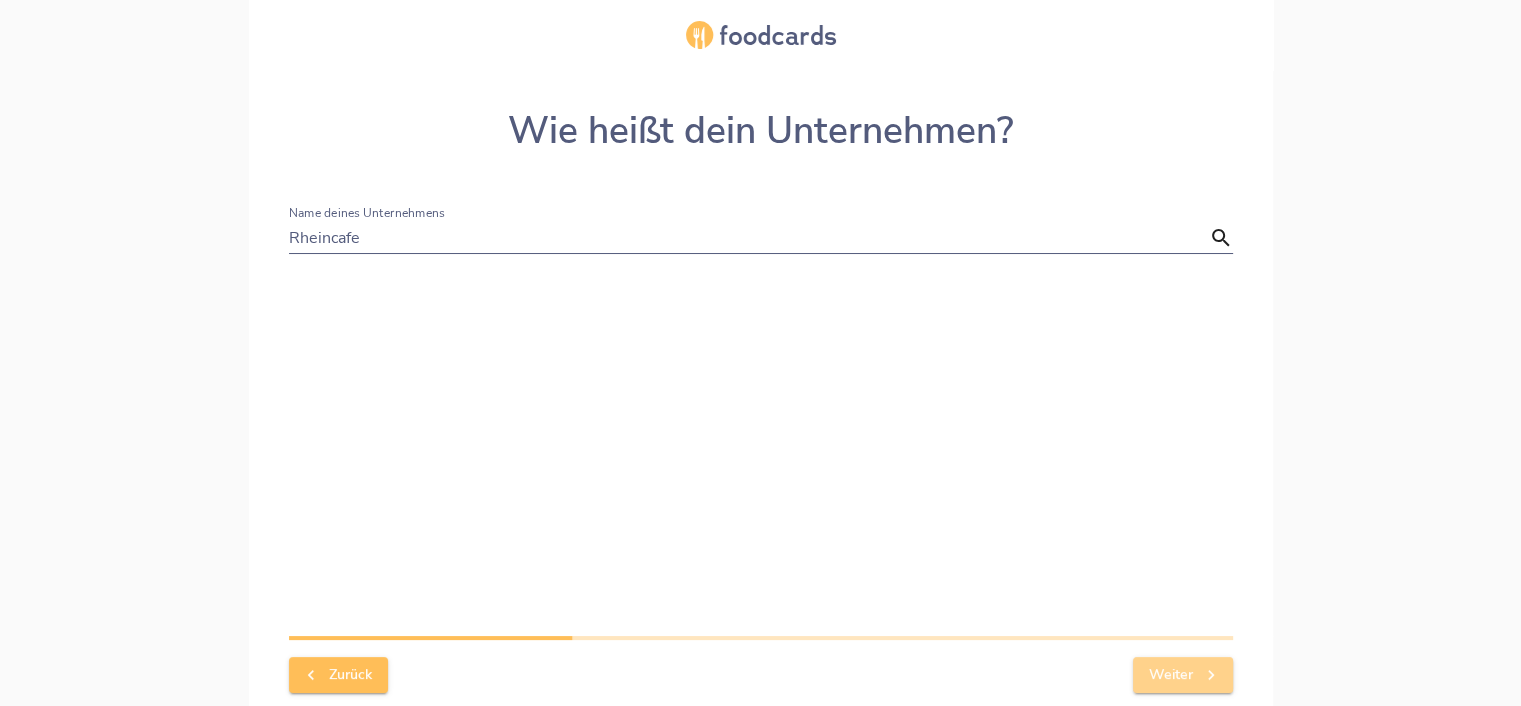click on "Weiter" at bounding box center (1183, 675) 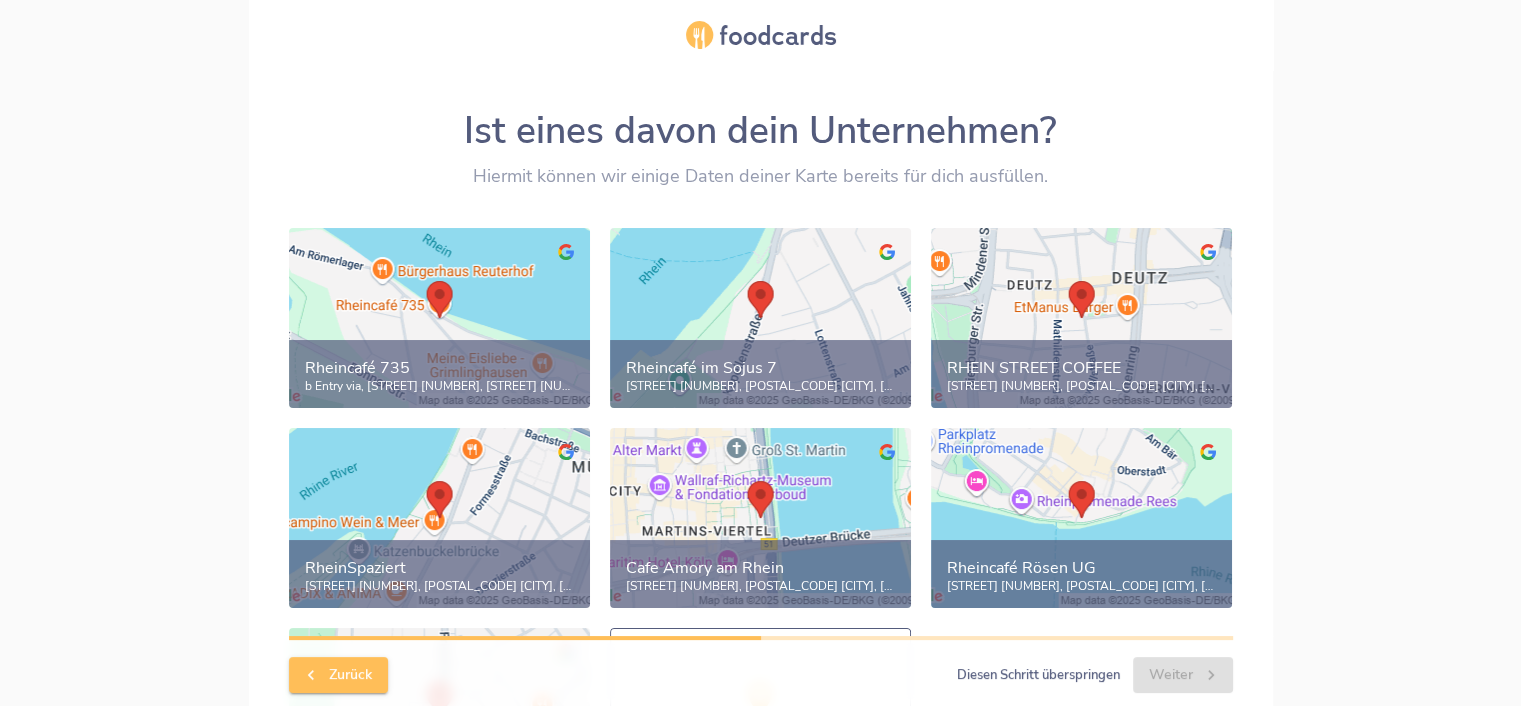 click on "Rheincafé 735" at bounding box center (439, 368) 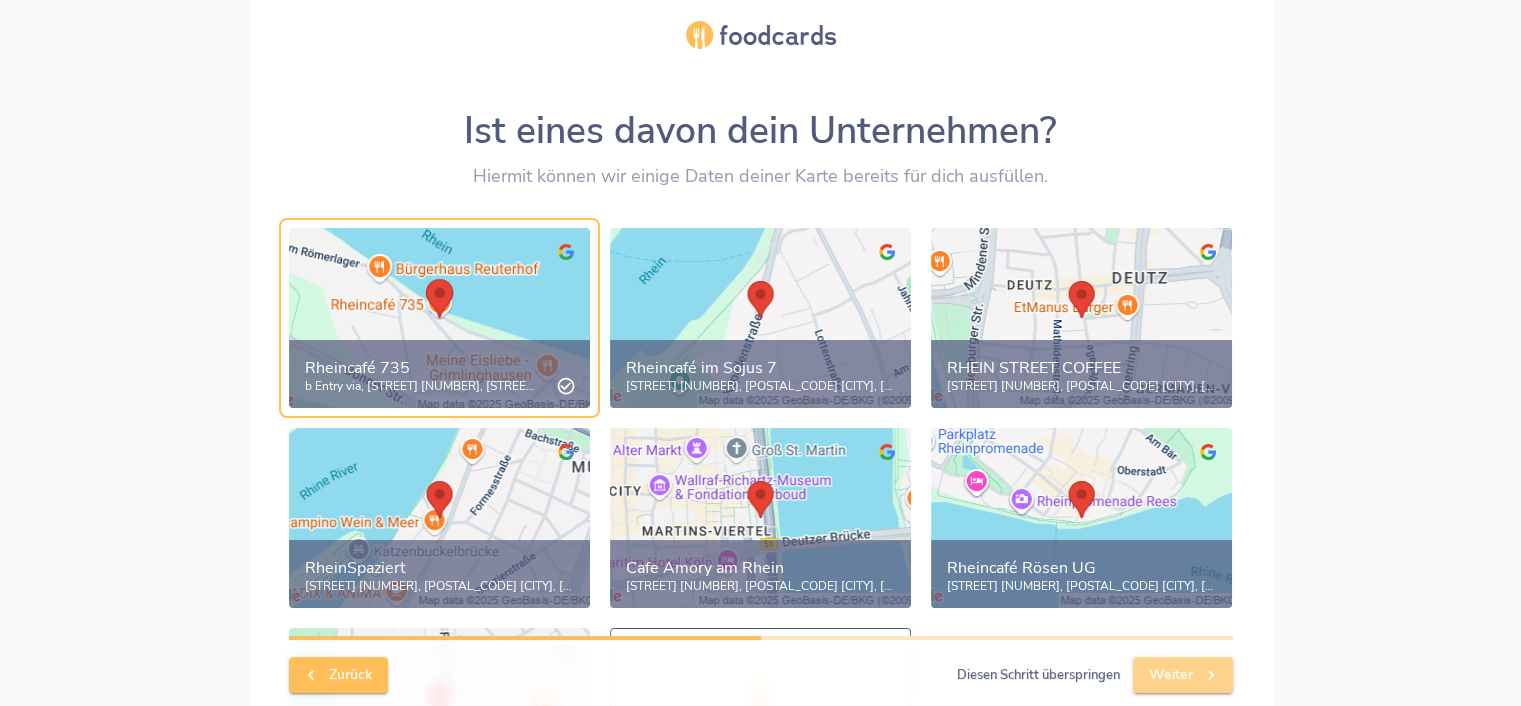 click on "Weiter" at bounding box center [1183, 675] 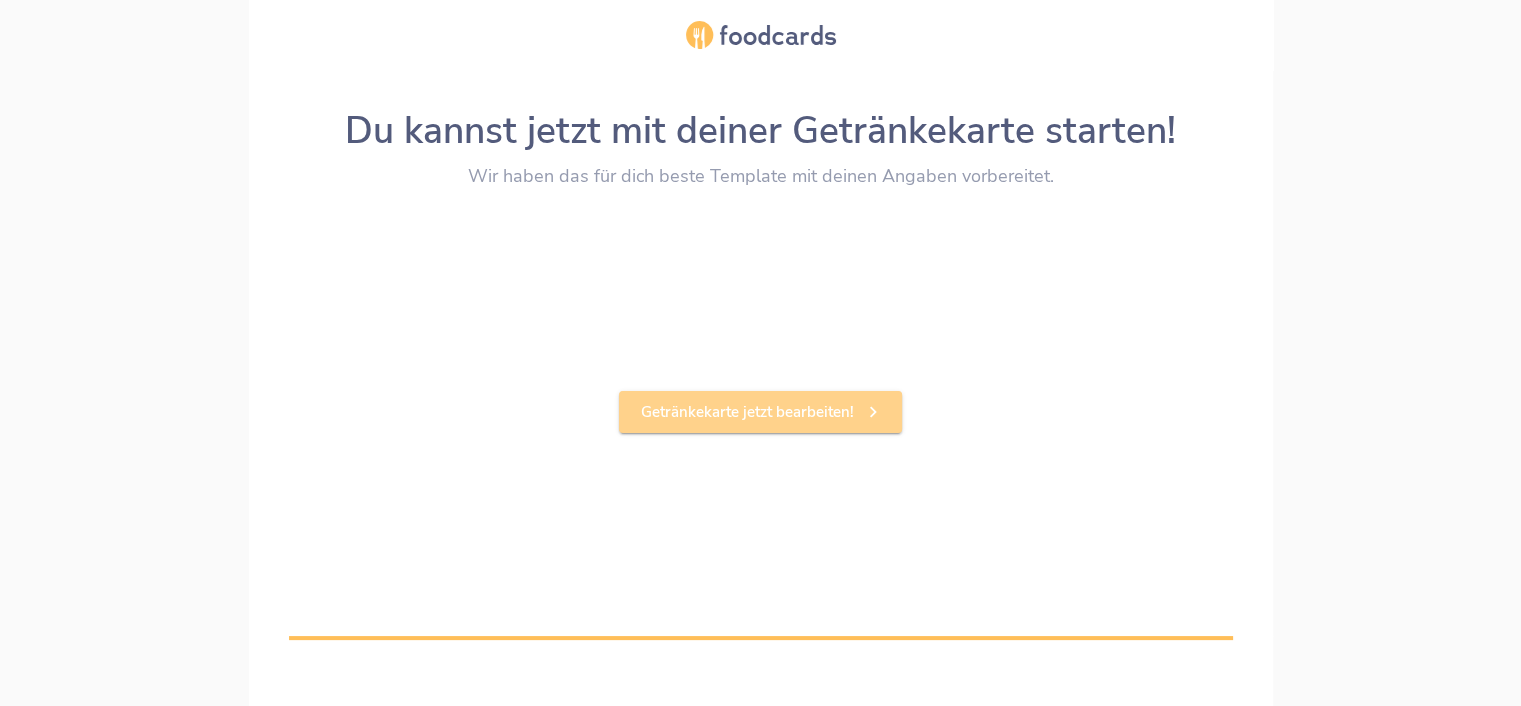 click on "Getränkekarte jetzt bearbeiten!" at bounding box center [760, 412] 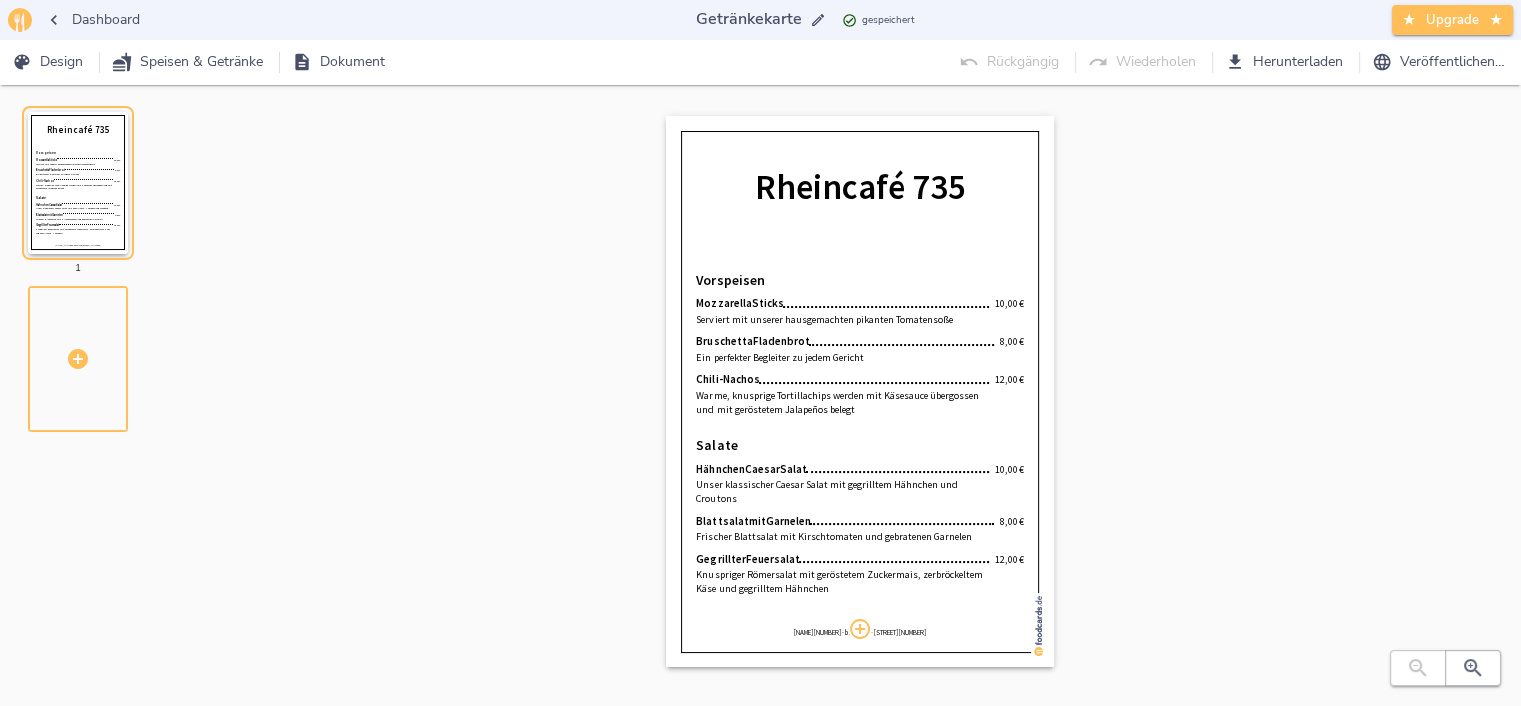 click at bounding box center (1038, 626) 